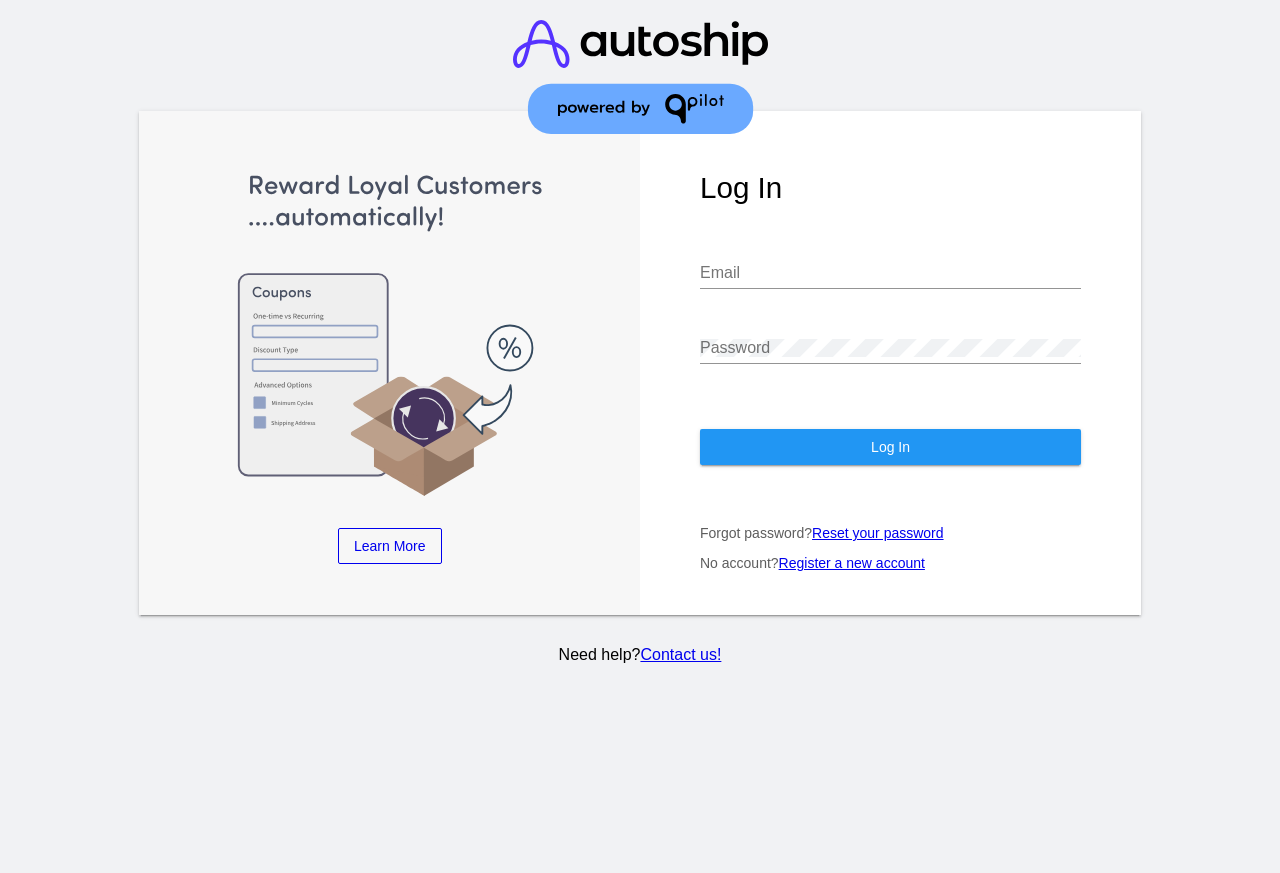 scroll, scrollTop: 0, scrollLeft: 0, axis: both 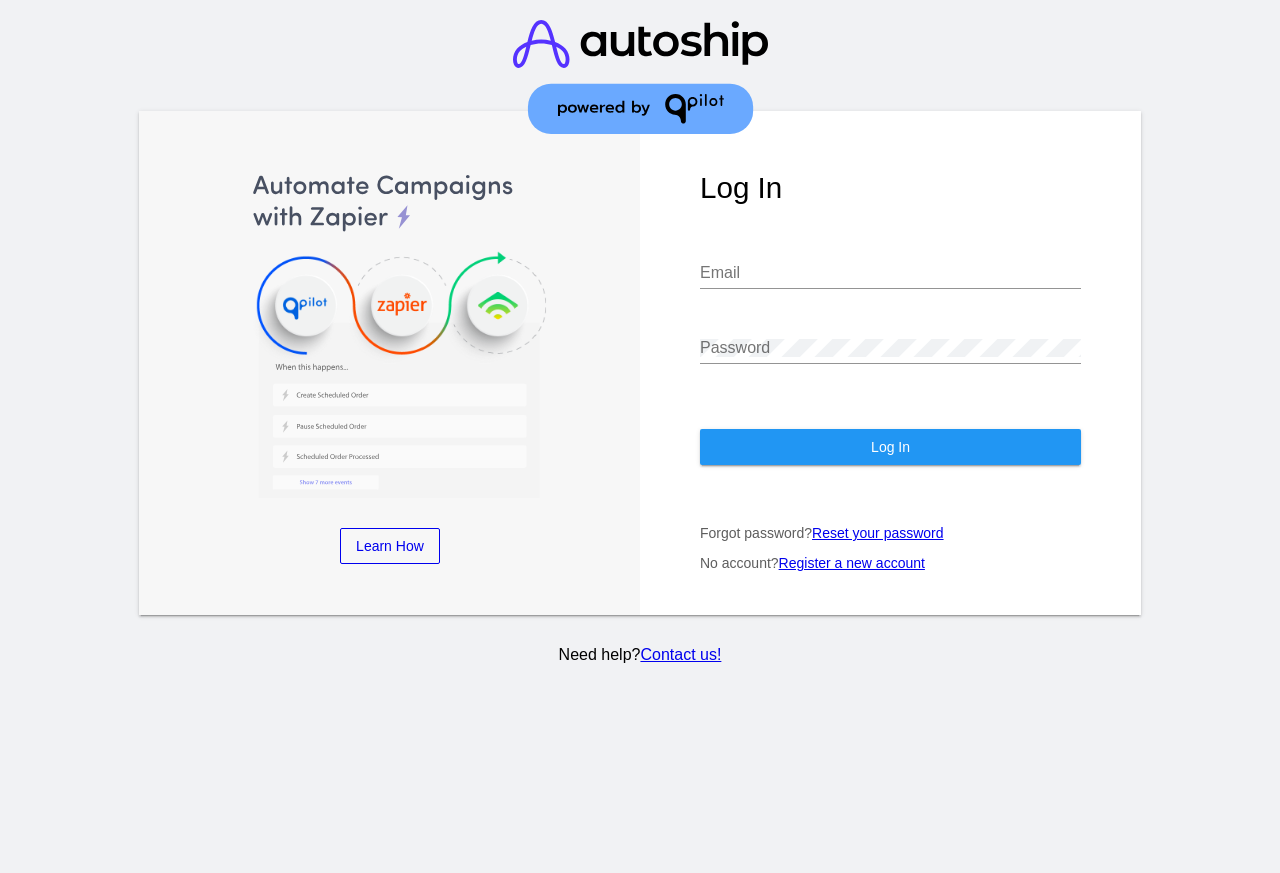 click 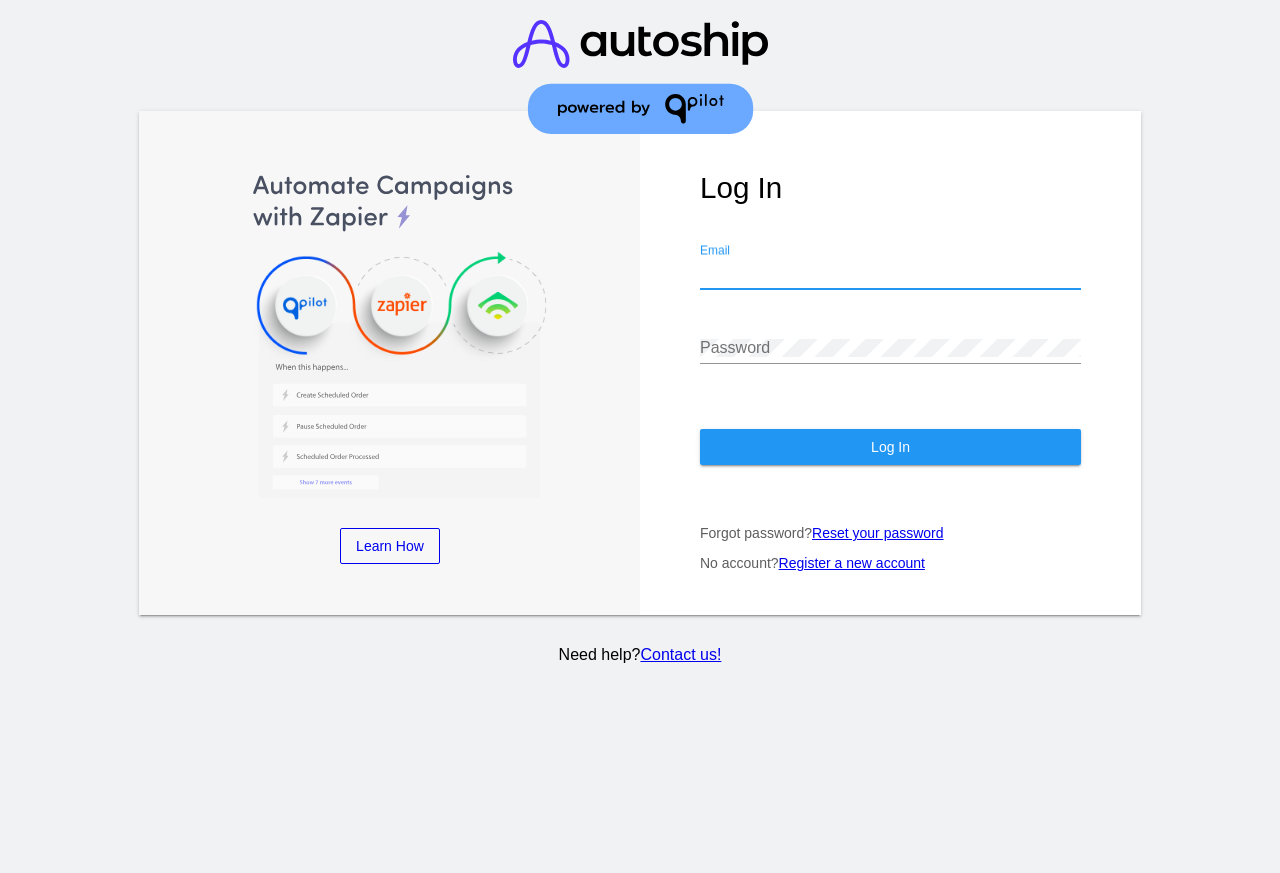 click on "Email" at bounding box center (890, 273) 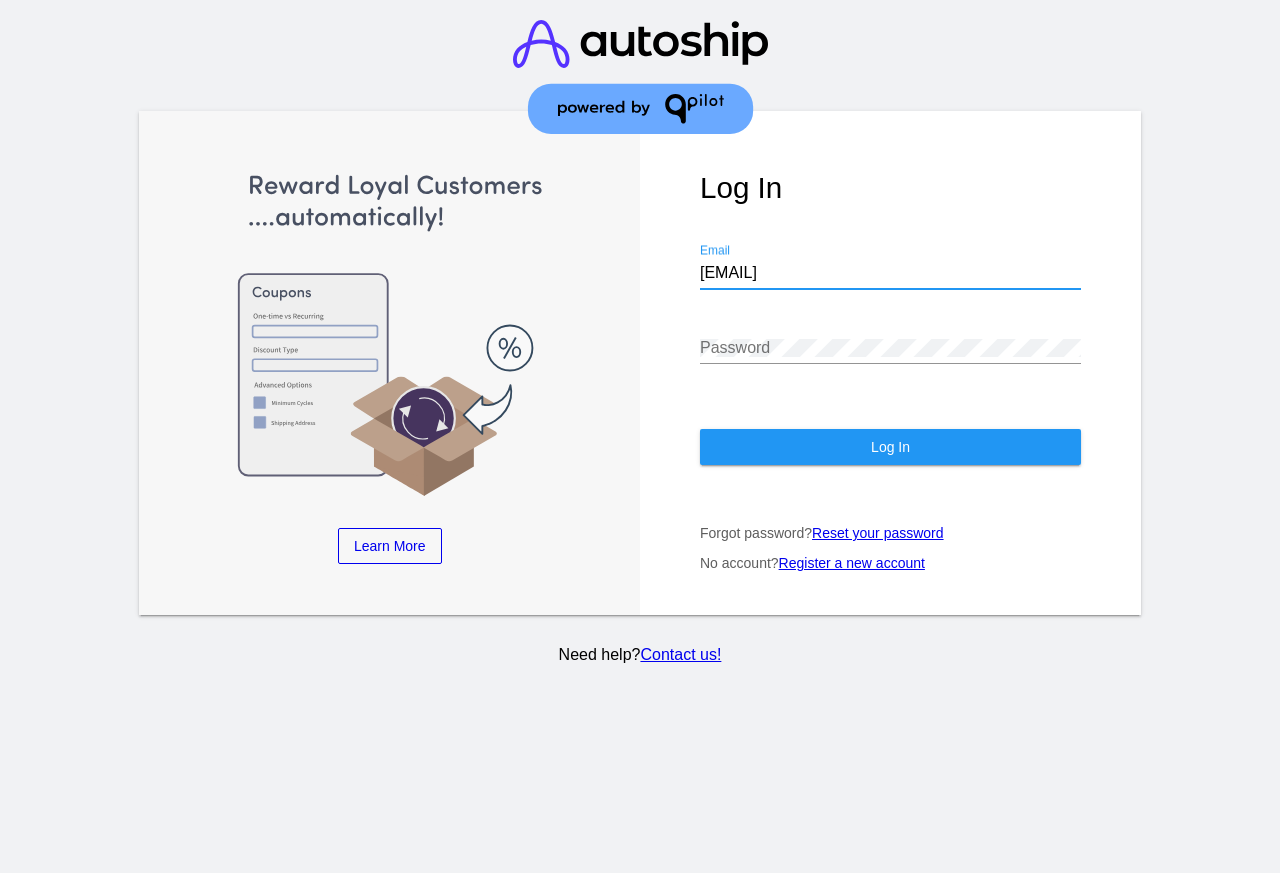 type on "[EMAIL]" 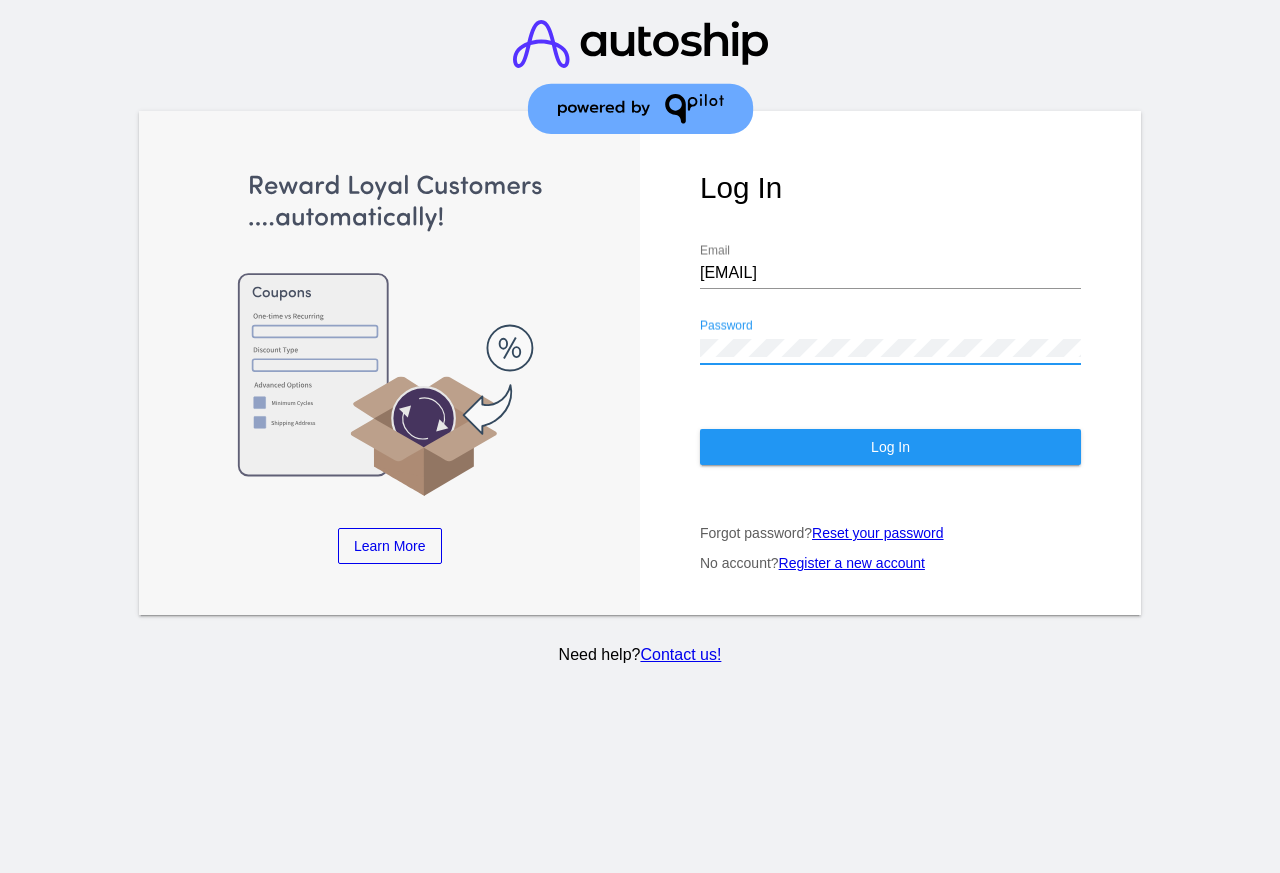 click on "Log In" 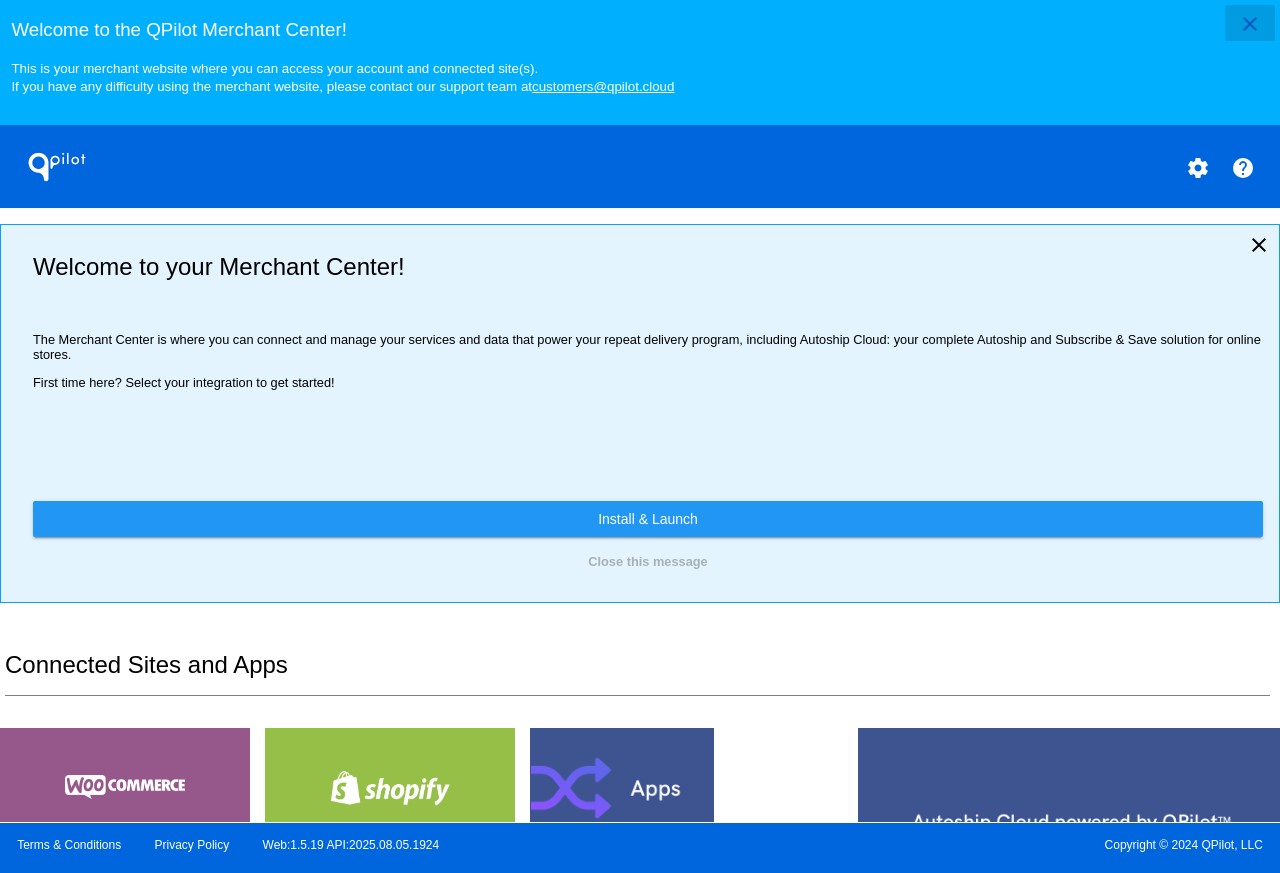 click on "close" at bounding box center (1250, 24) 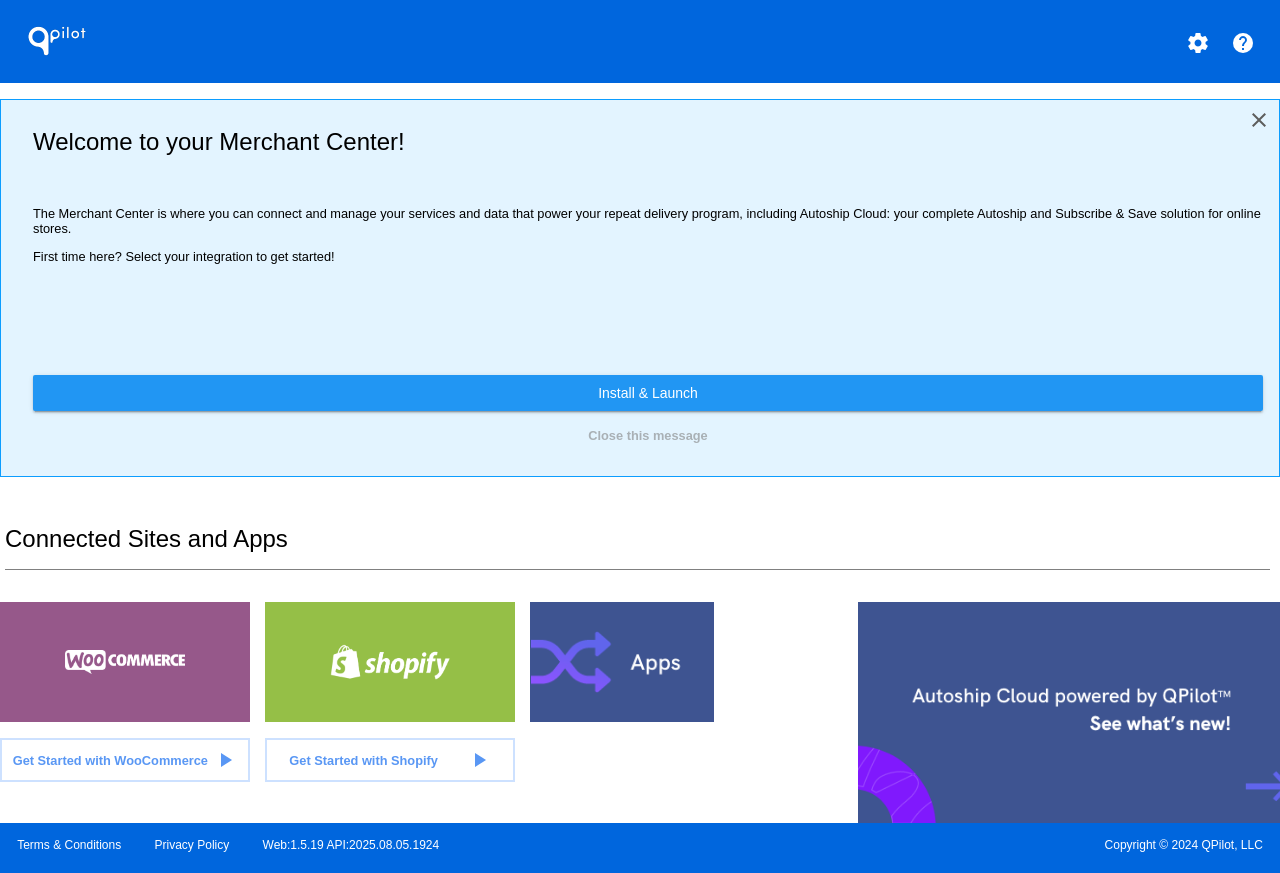 click on "close" at bounding box center [1259, 120] 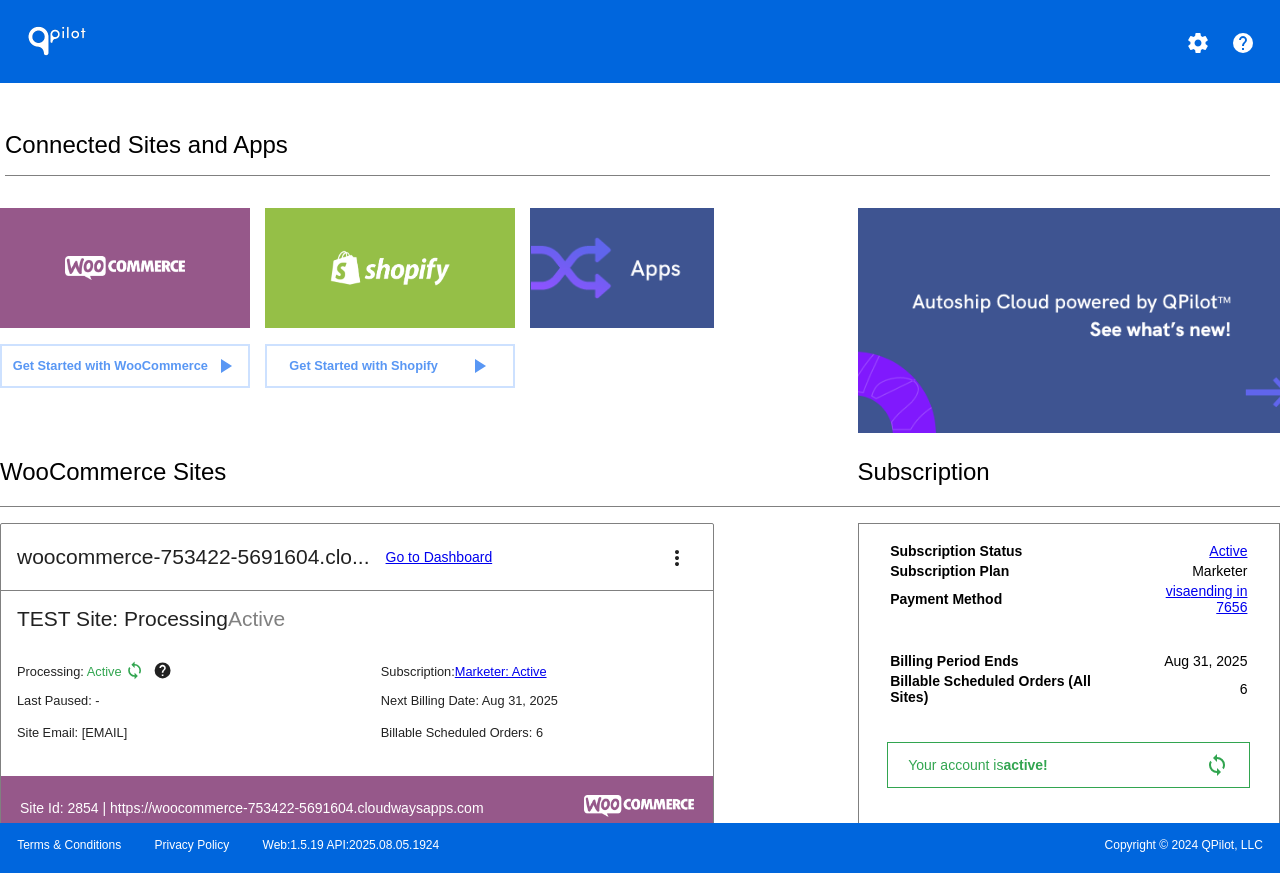 click on "Go to Dashboard" at bounding box center [439, 557] 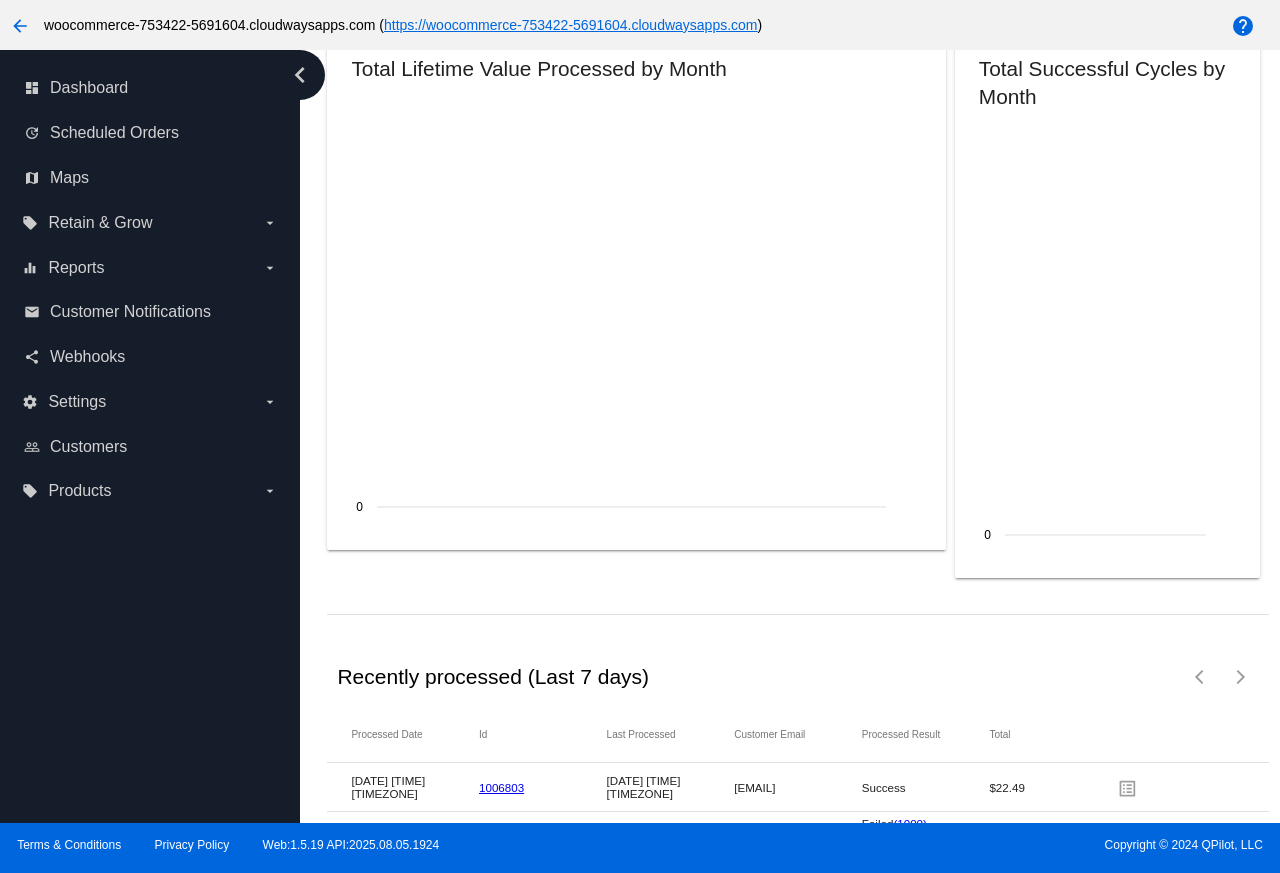 scroll, scrollTop: 2541, scrollLeft: 0, axis: vertical 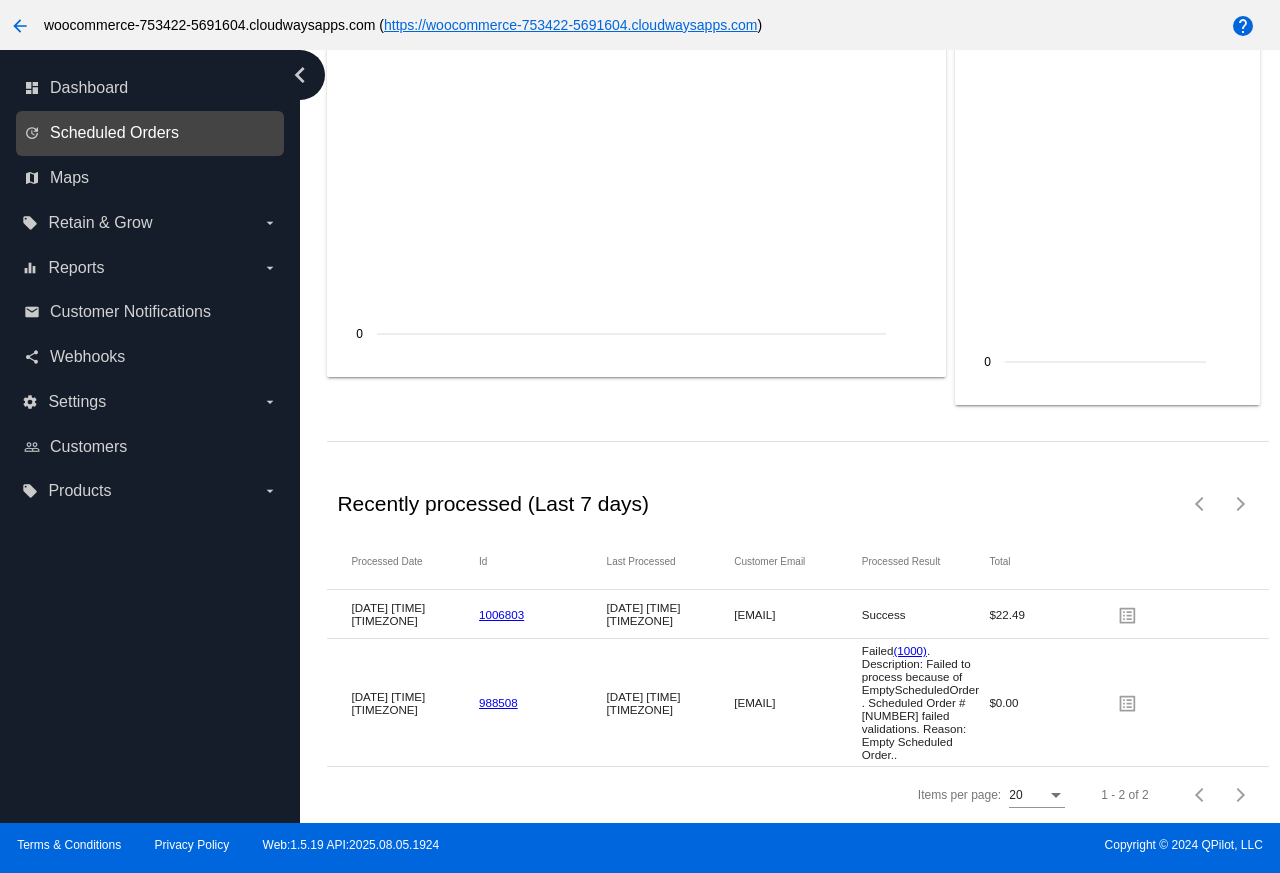 click on "Scheduled Orders" at bounding box center [114, 133] 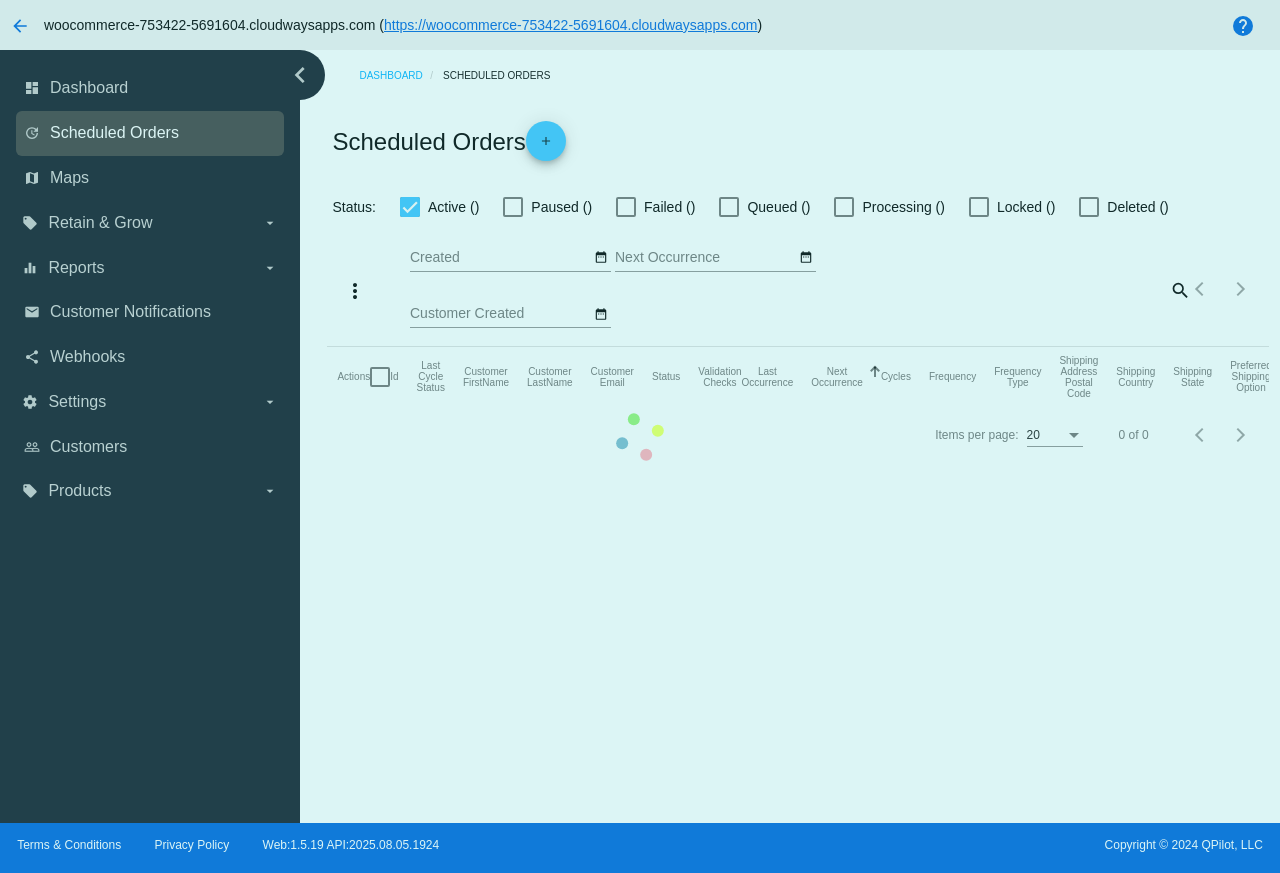 scroll, scrollTop: 0, scrollLeft: 0, axis: both 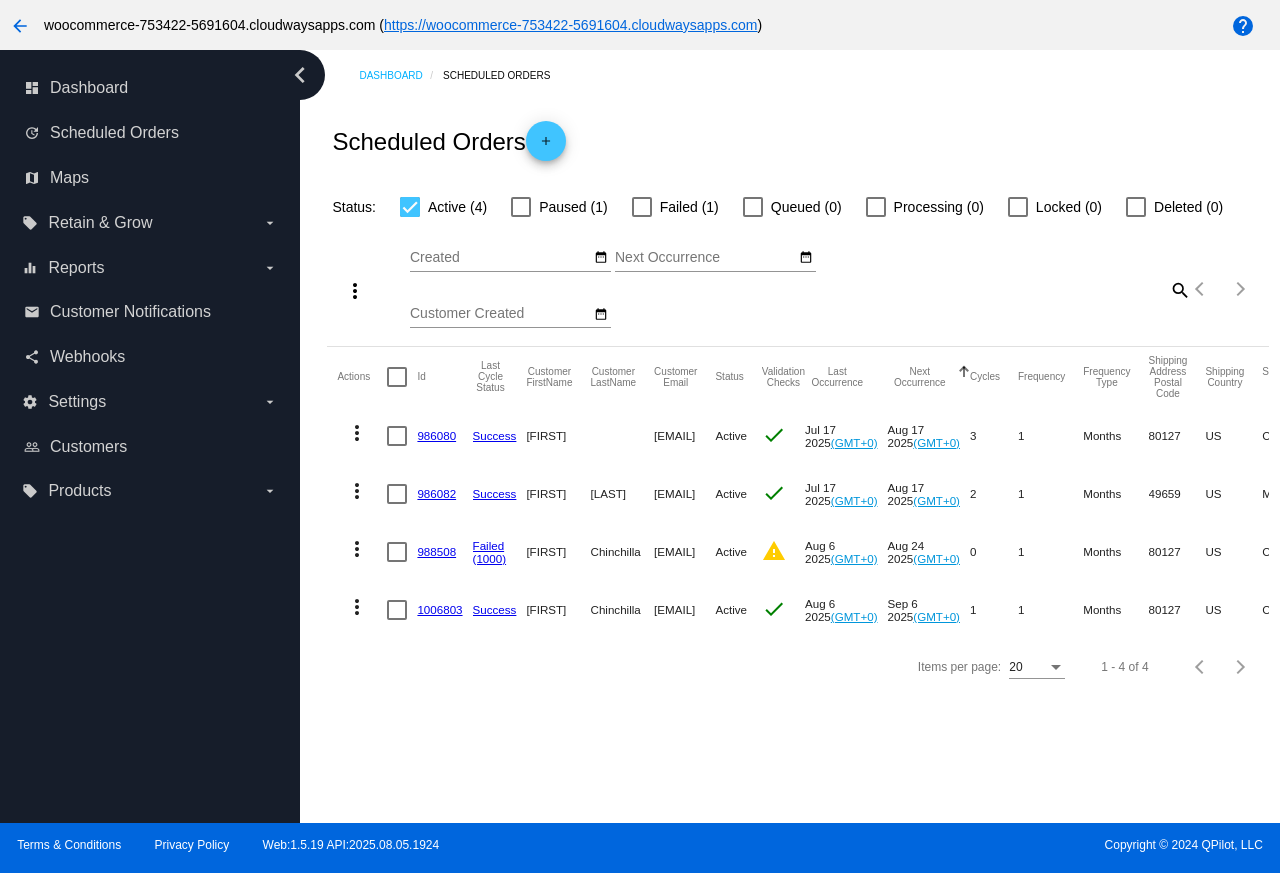 click on "more_vert" 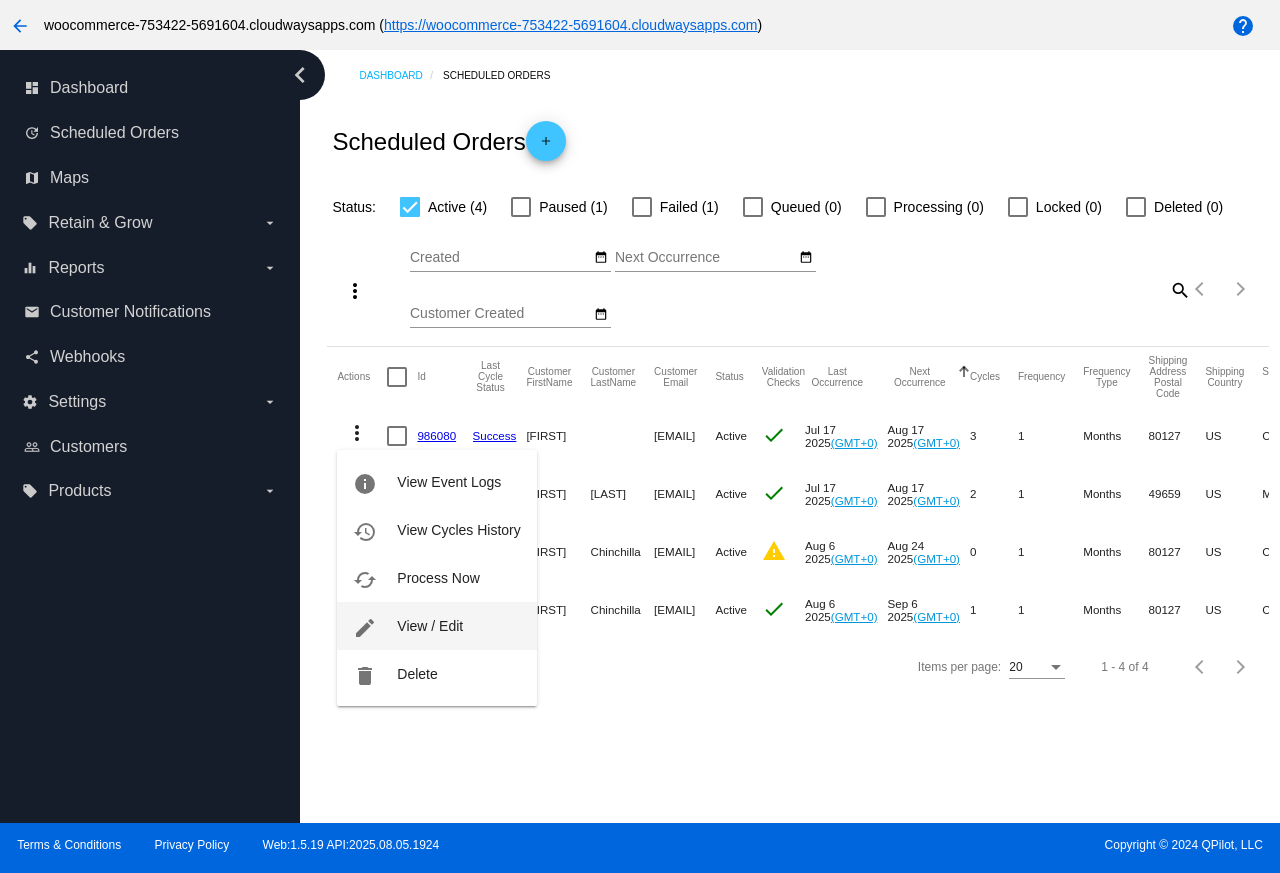 click on "View / Edit" at bounding box center (430, 626) 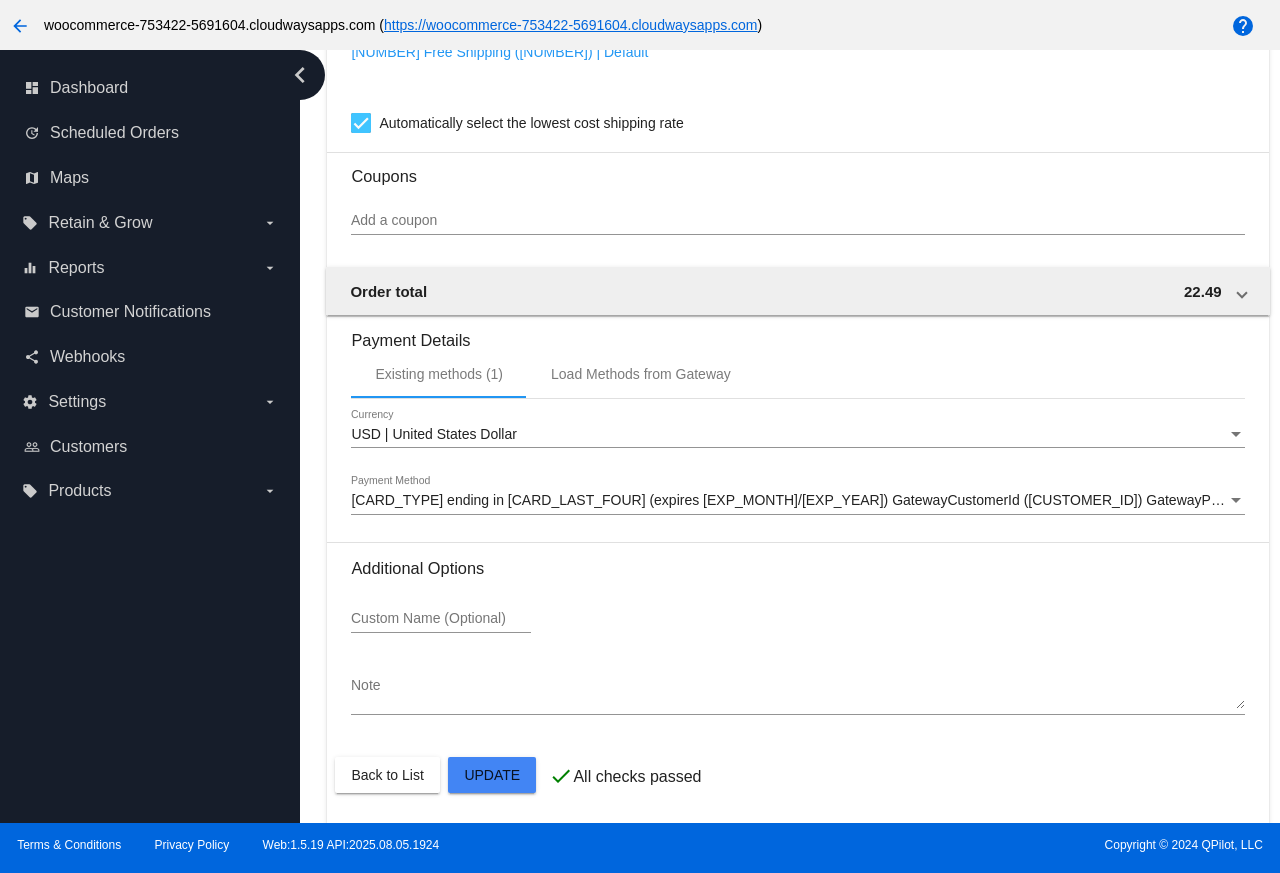 scroll, scrollTop: 1743, scrollLeft: 0, axis: vertical 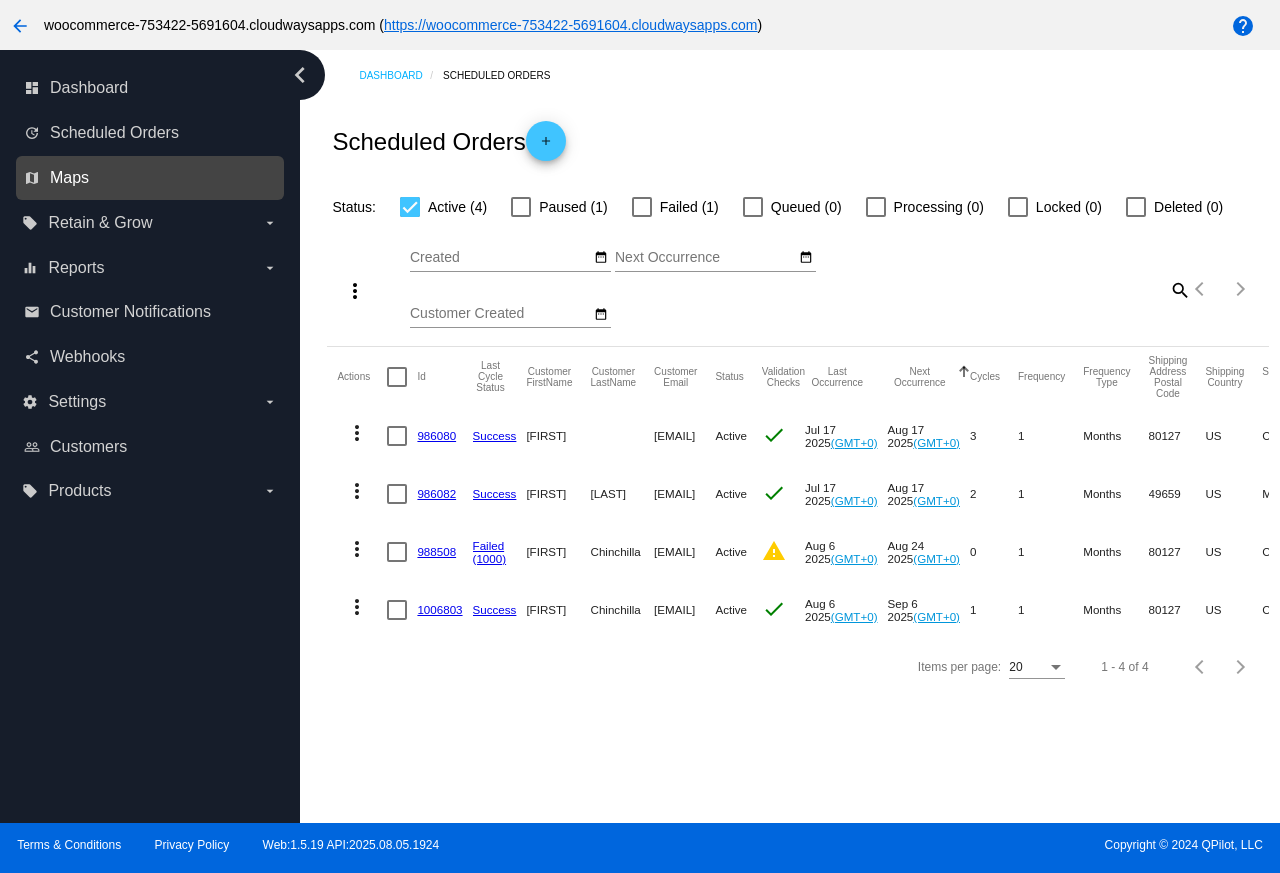 click on "Maps" at bounding box center (69, 178) 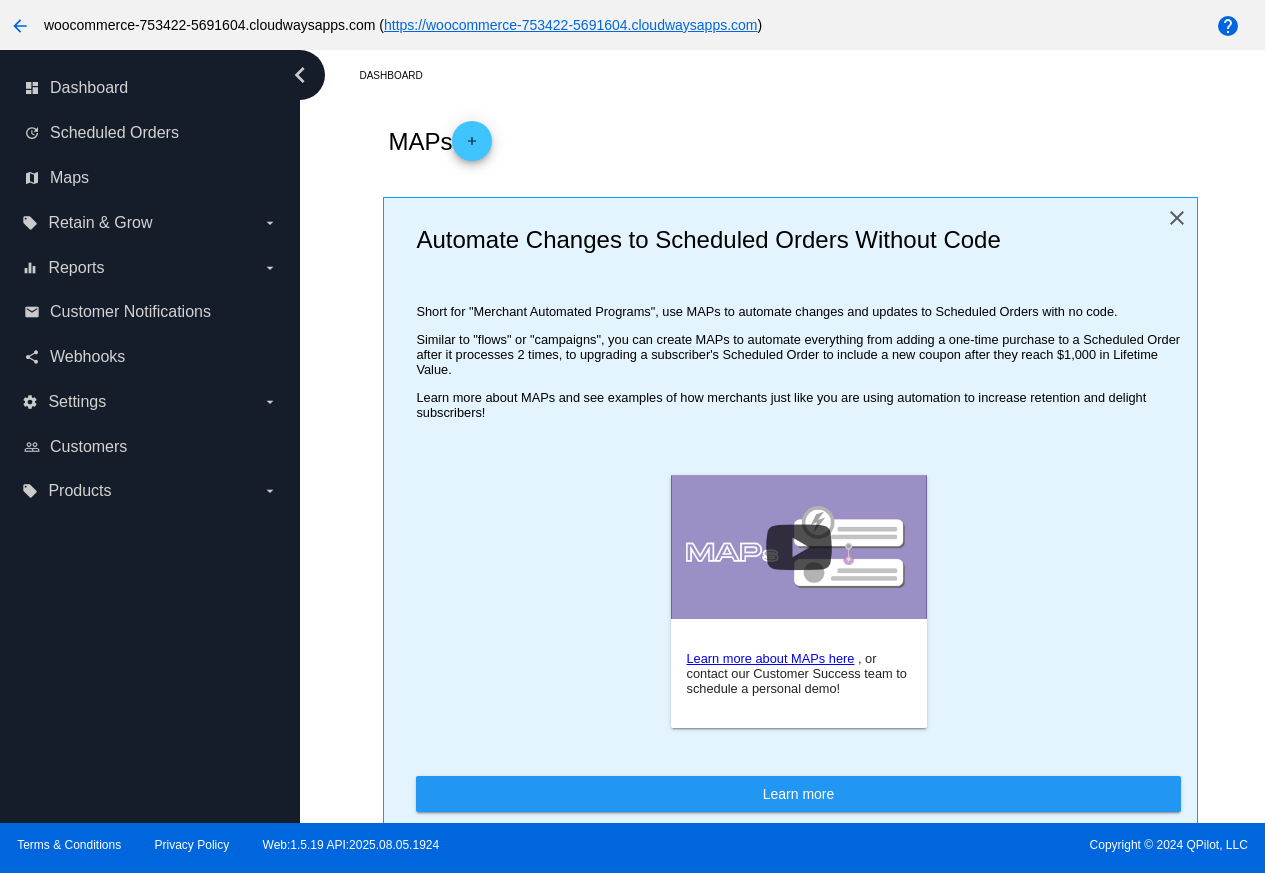click on "close" 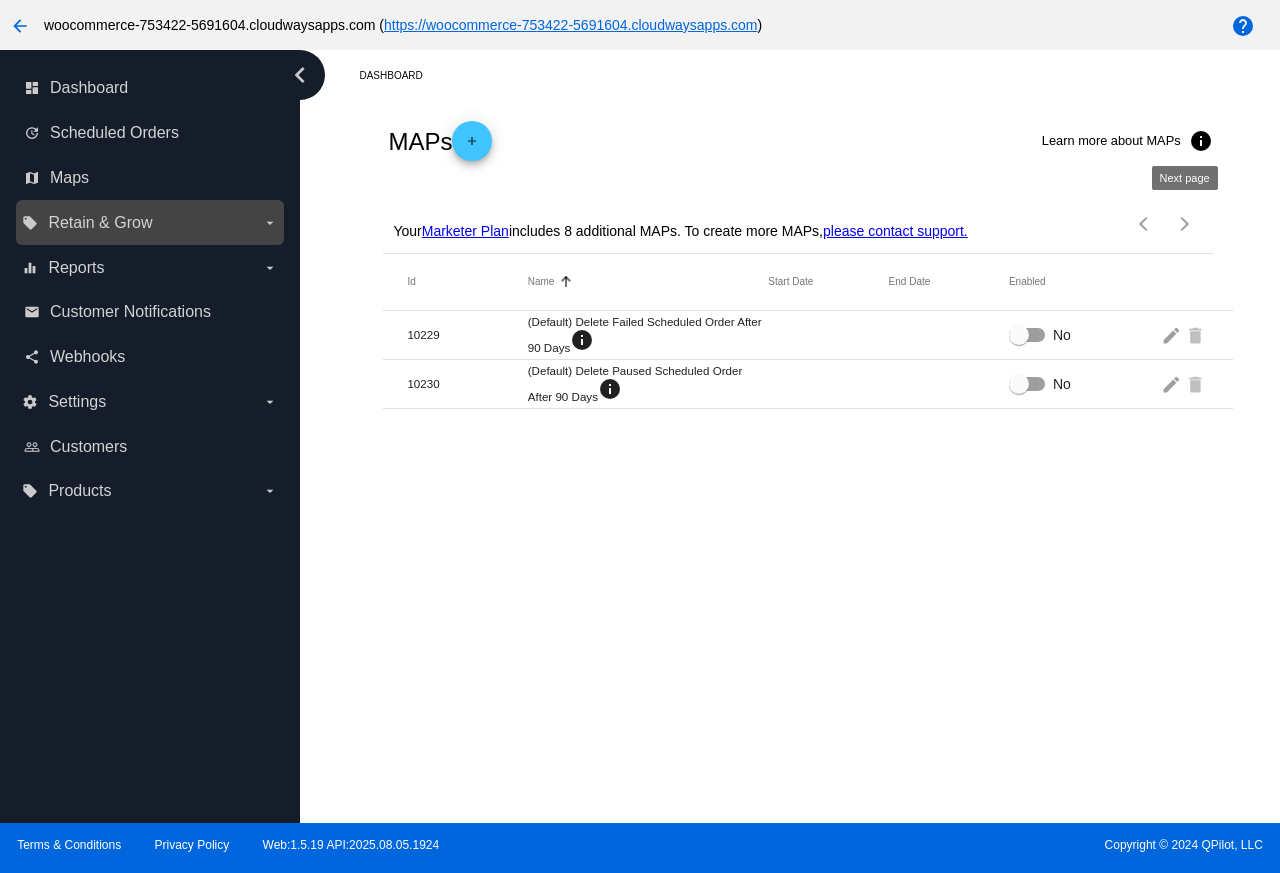 click on "arrow_drop_down" at bounding box center [270, 223] 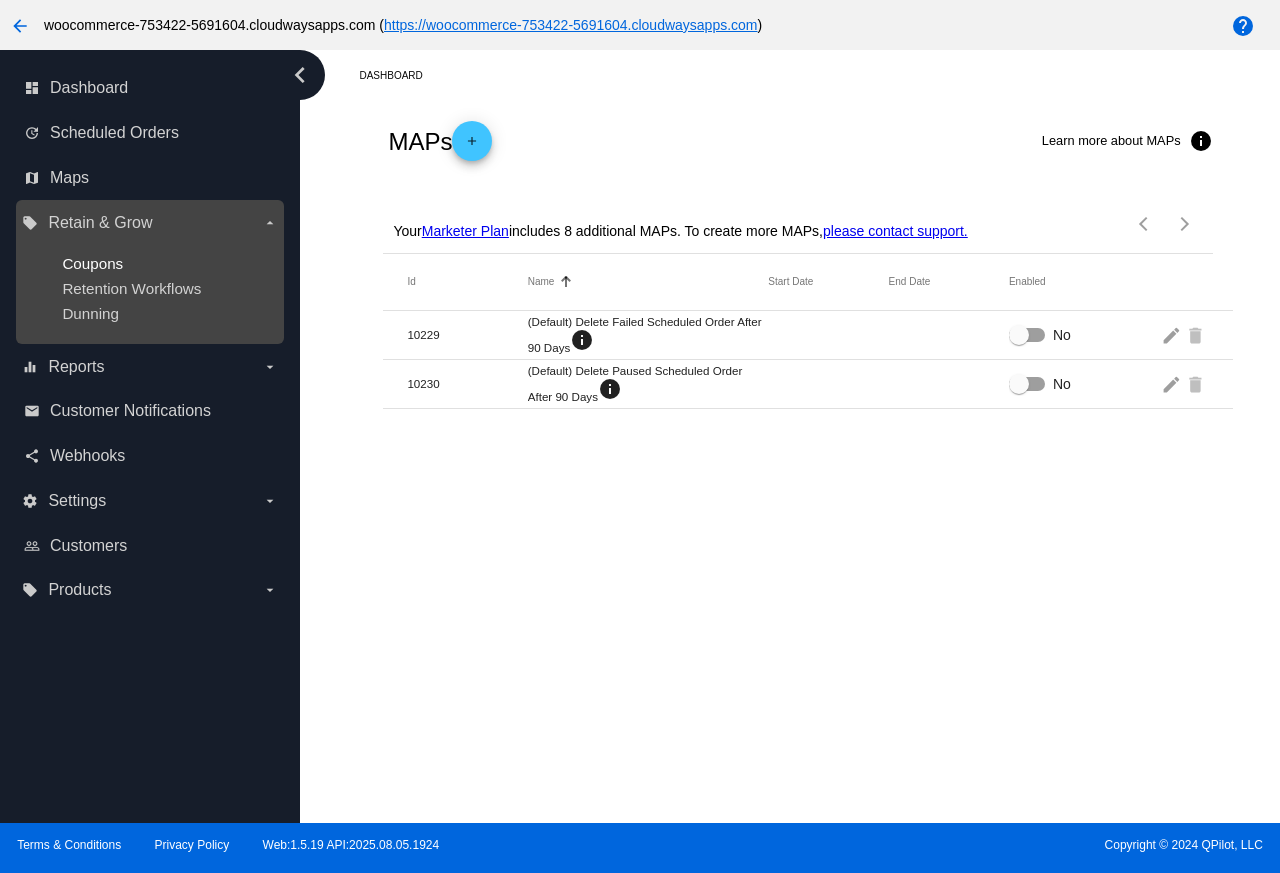 click on "Coupons" at bounding box center [92, 263] 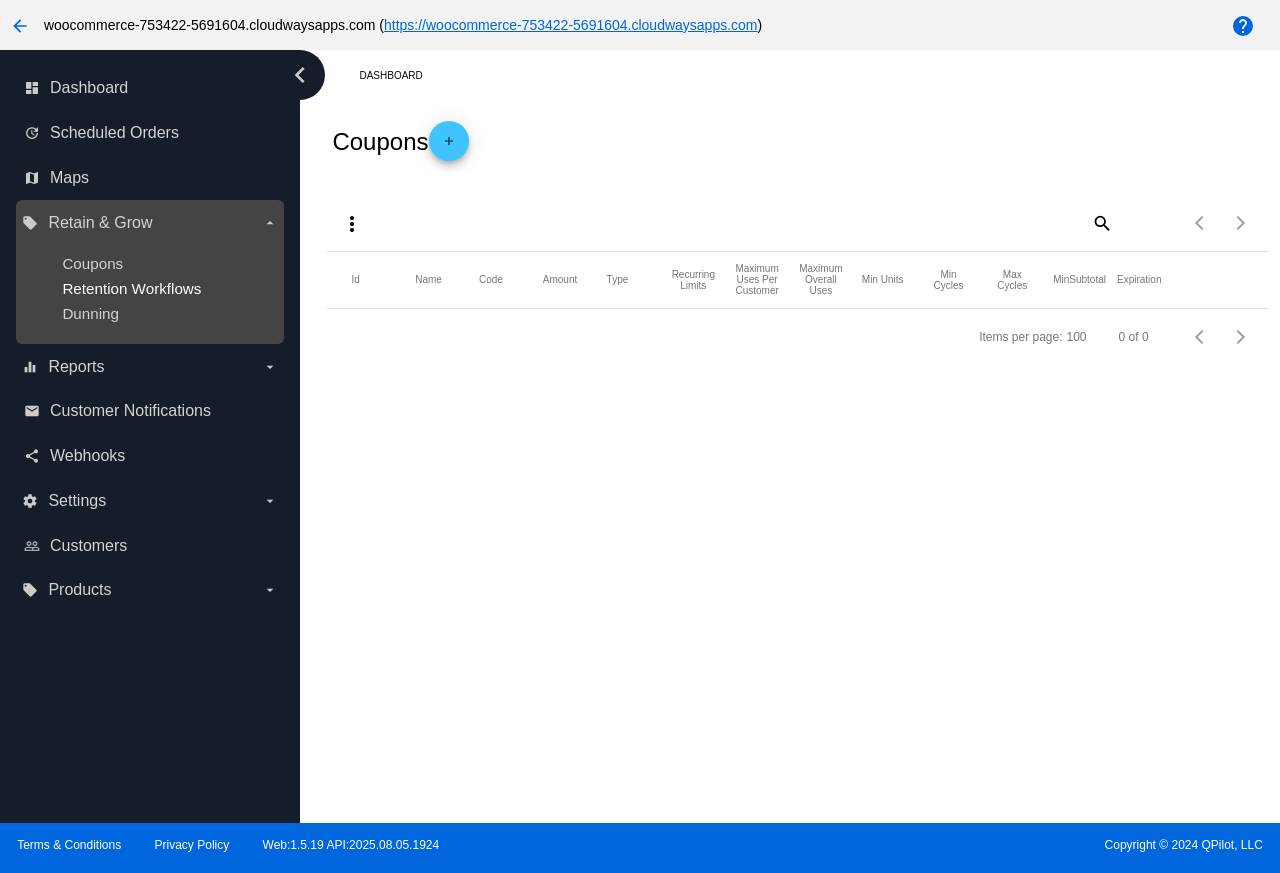 click on "Retention Workflows" at bounding box center [131, 288] 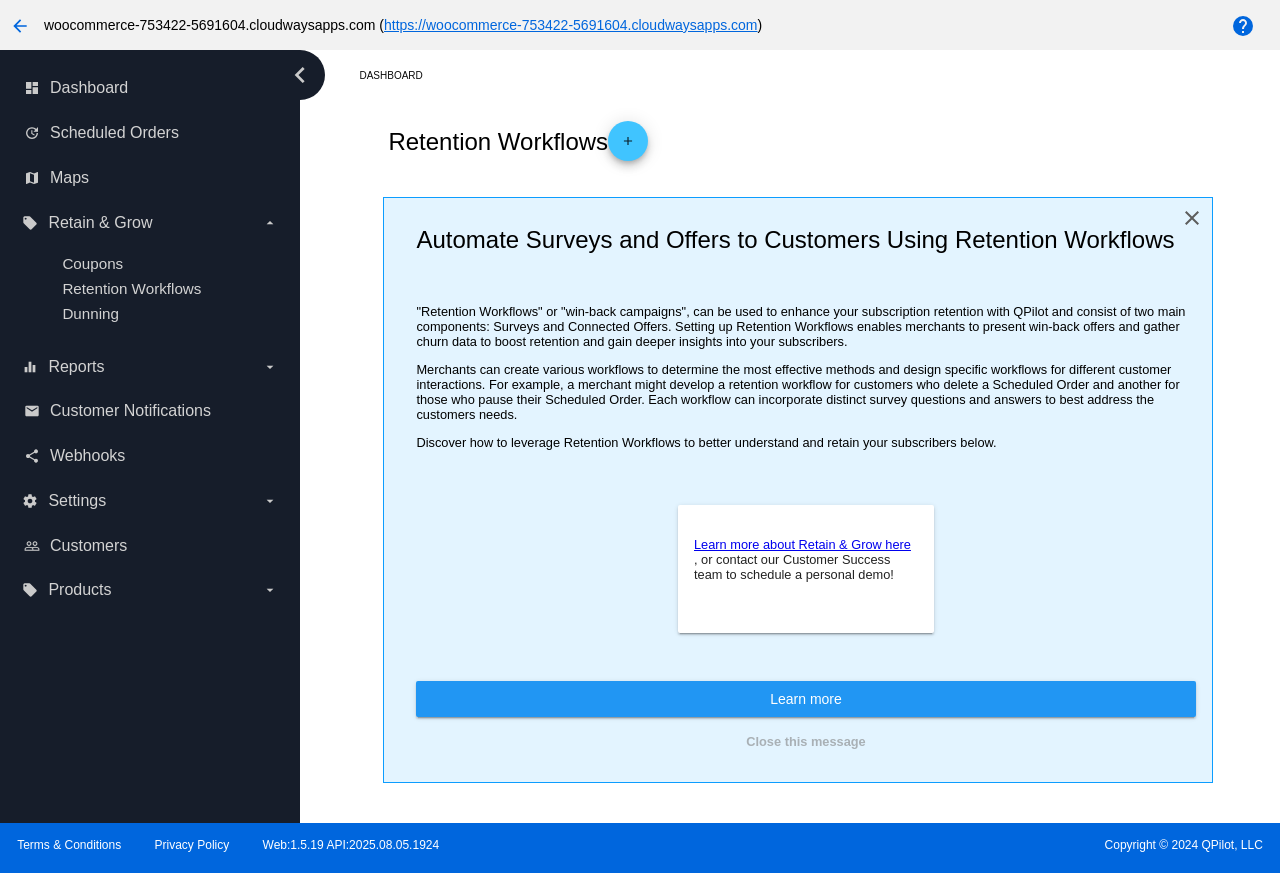 click on "close" 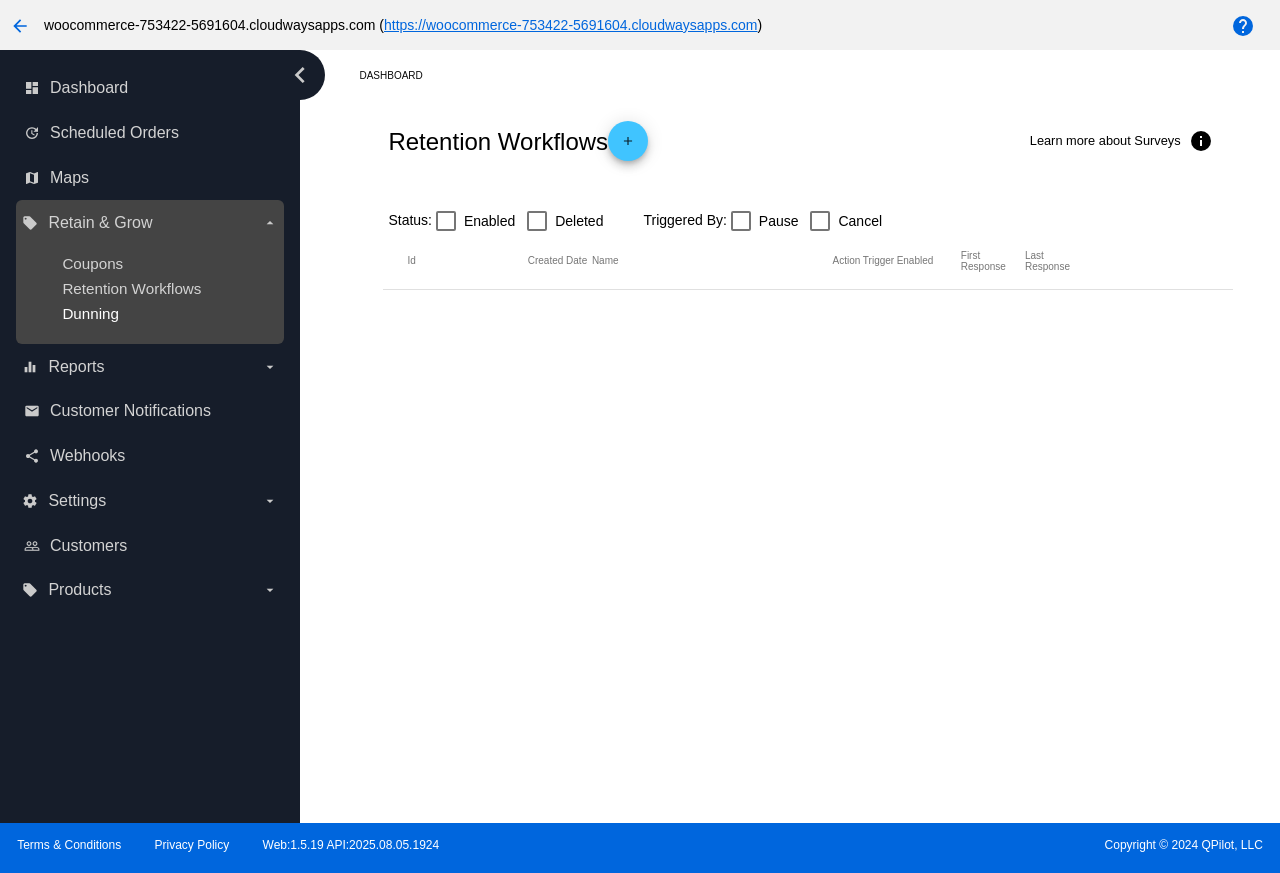 click on "Dunning" at bounding box center (90, 313) 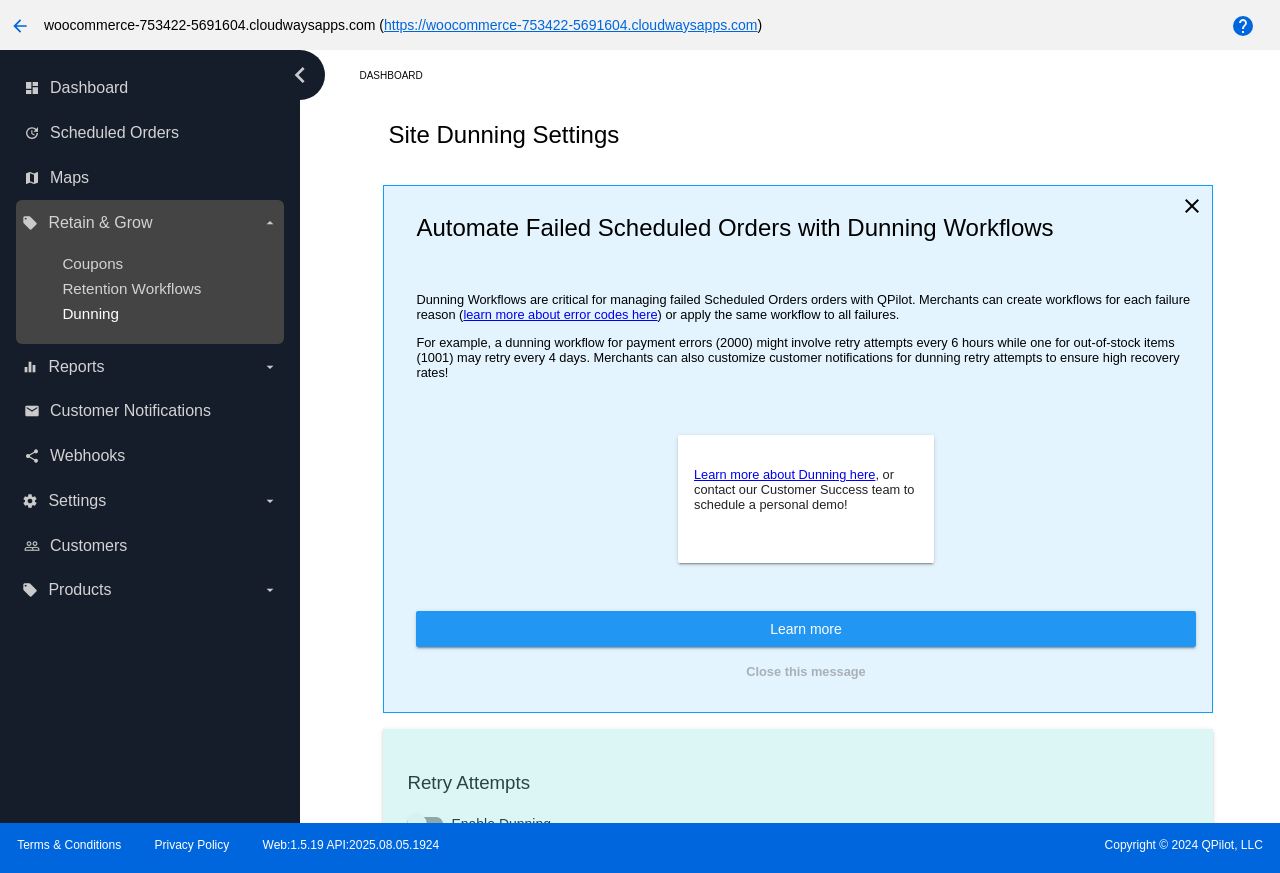 type on "If no changes are made, we will automatically retry processing your {{ScheduledOrder}} in {{NextDunningHours}} hours." 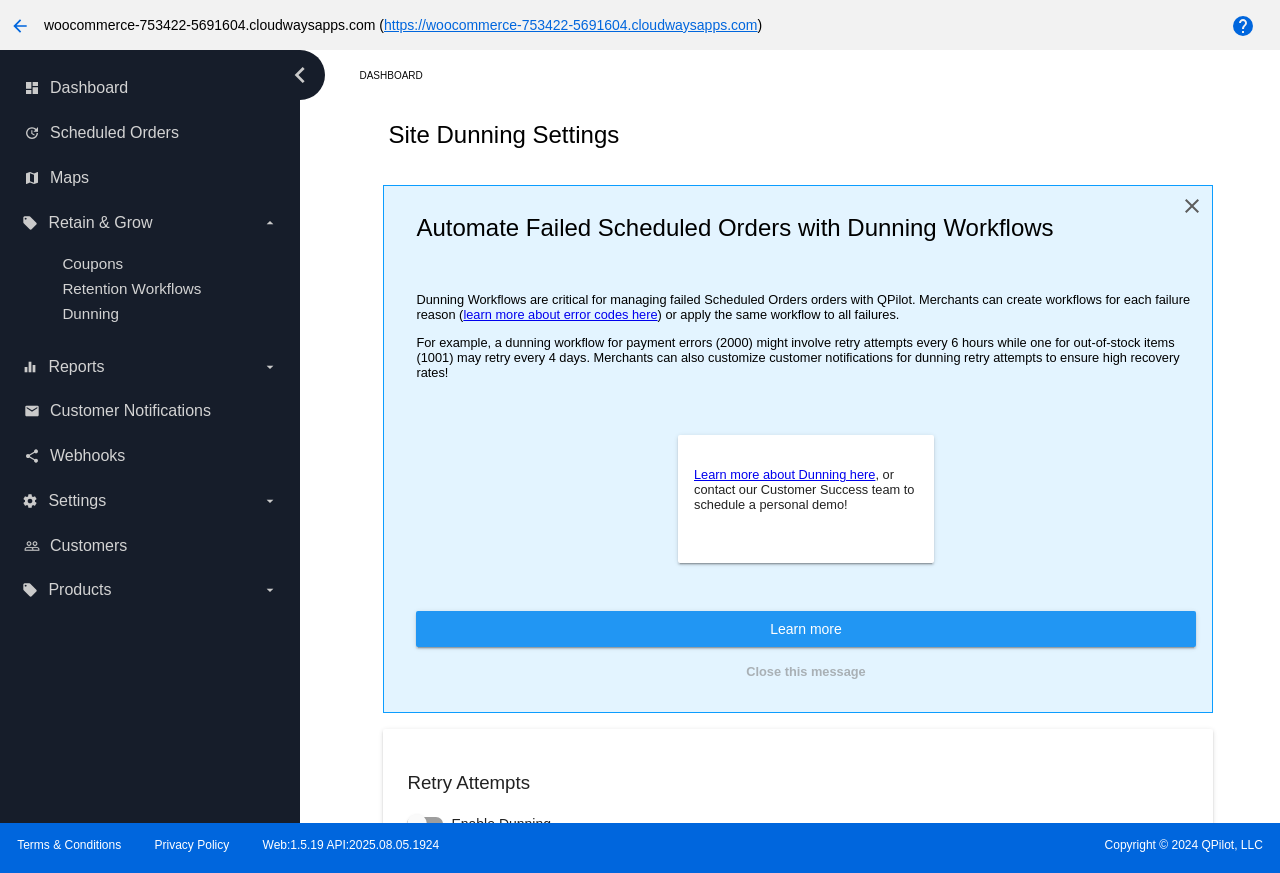 click on "close" 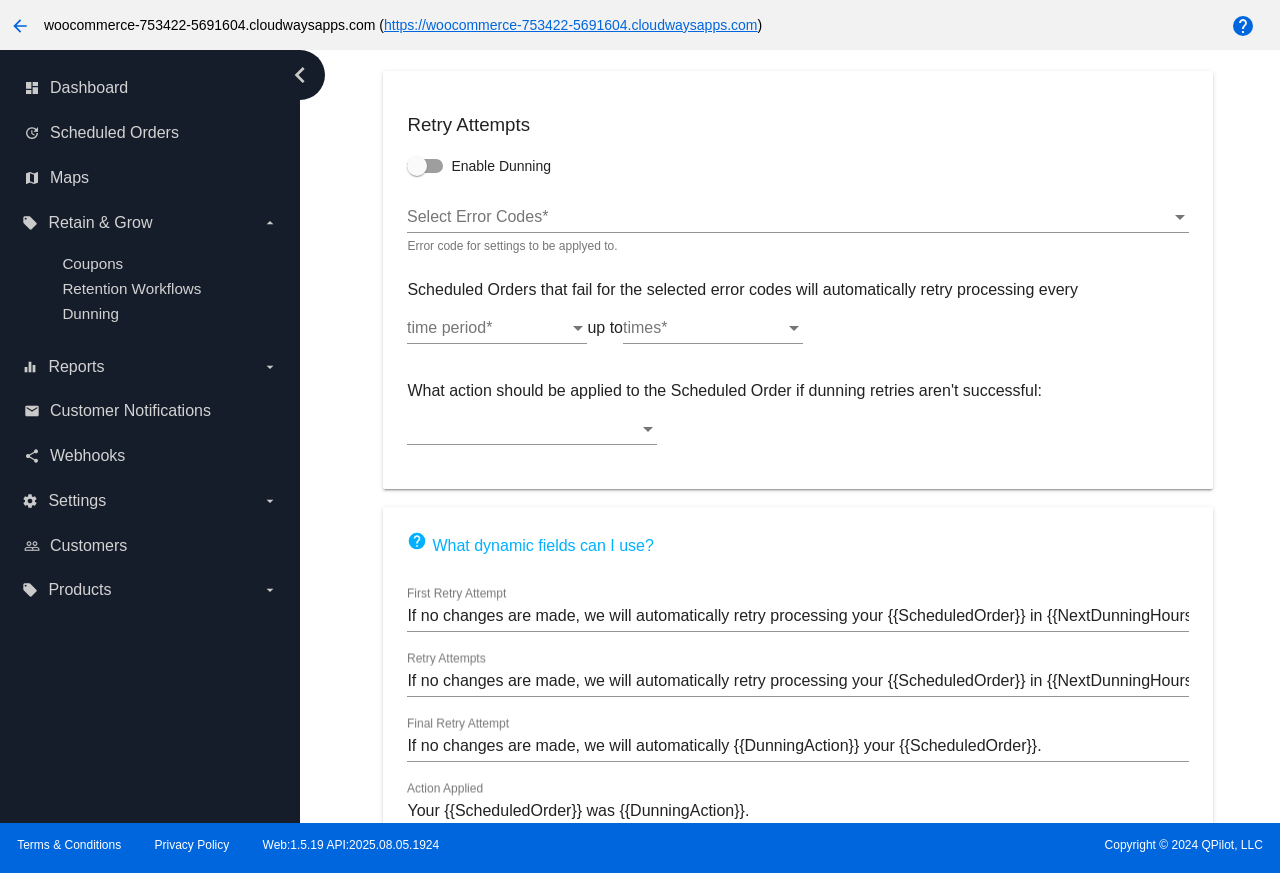 scroll, scrollTop: 198, scrollLeft: 0, axis: vertical 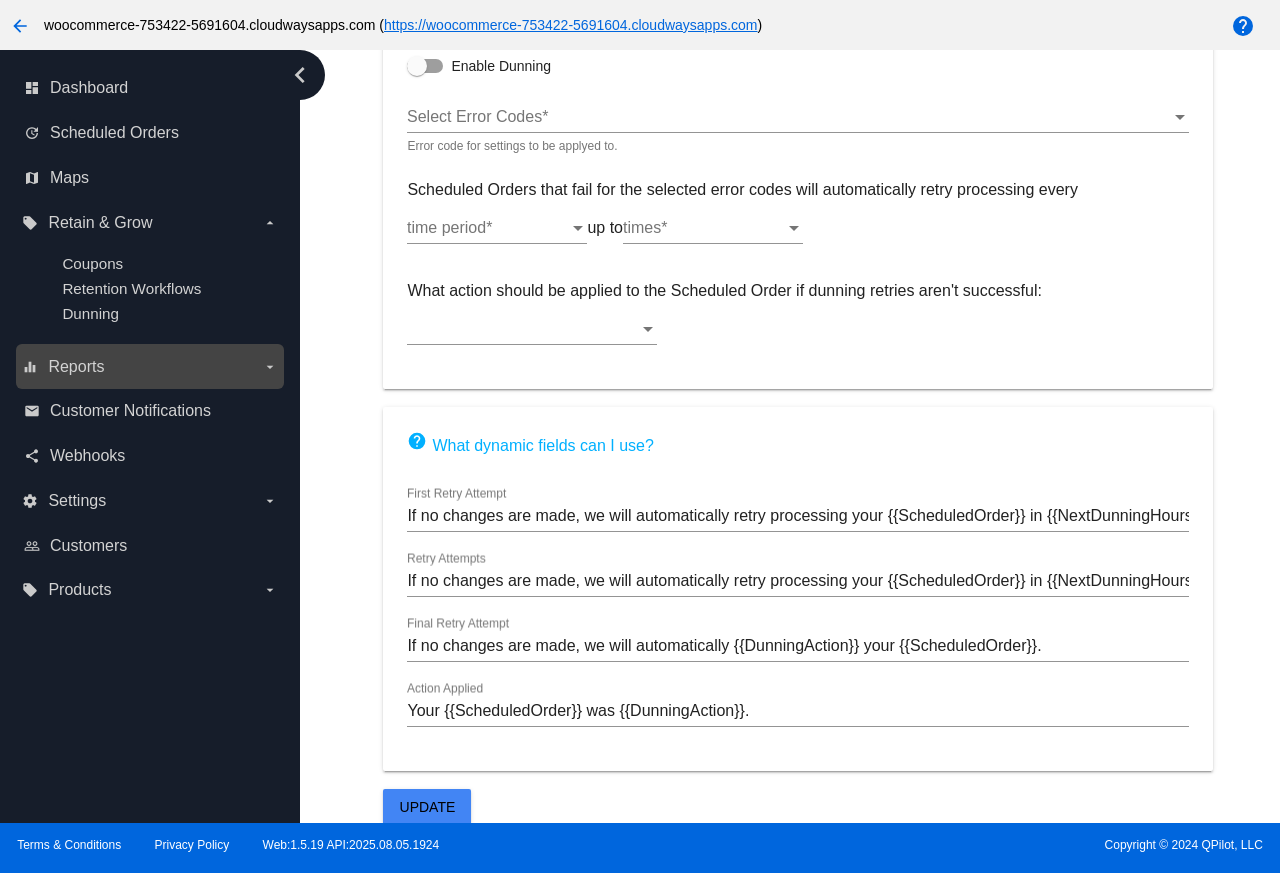 click on "arrow_drop_down" at bounding box center (270, 367) 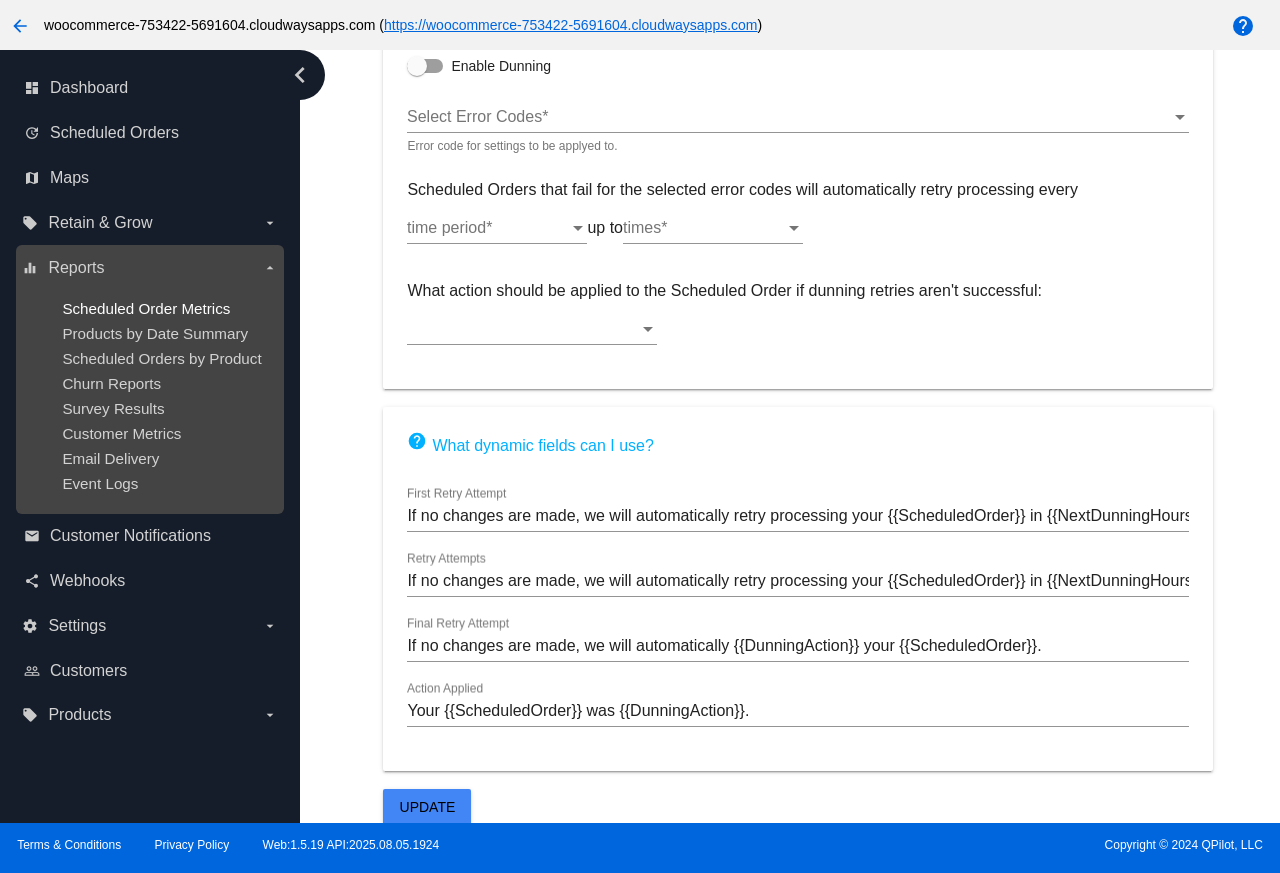 click on "Scheduled Order Metrics" at bounding box center [146, 308] 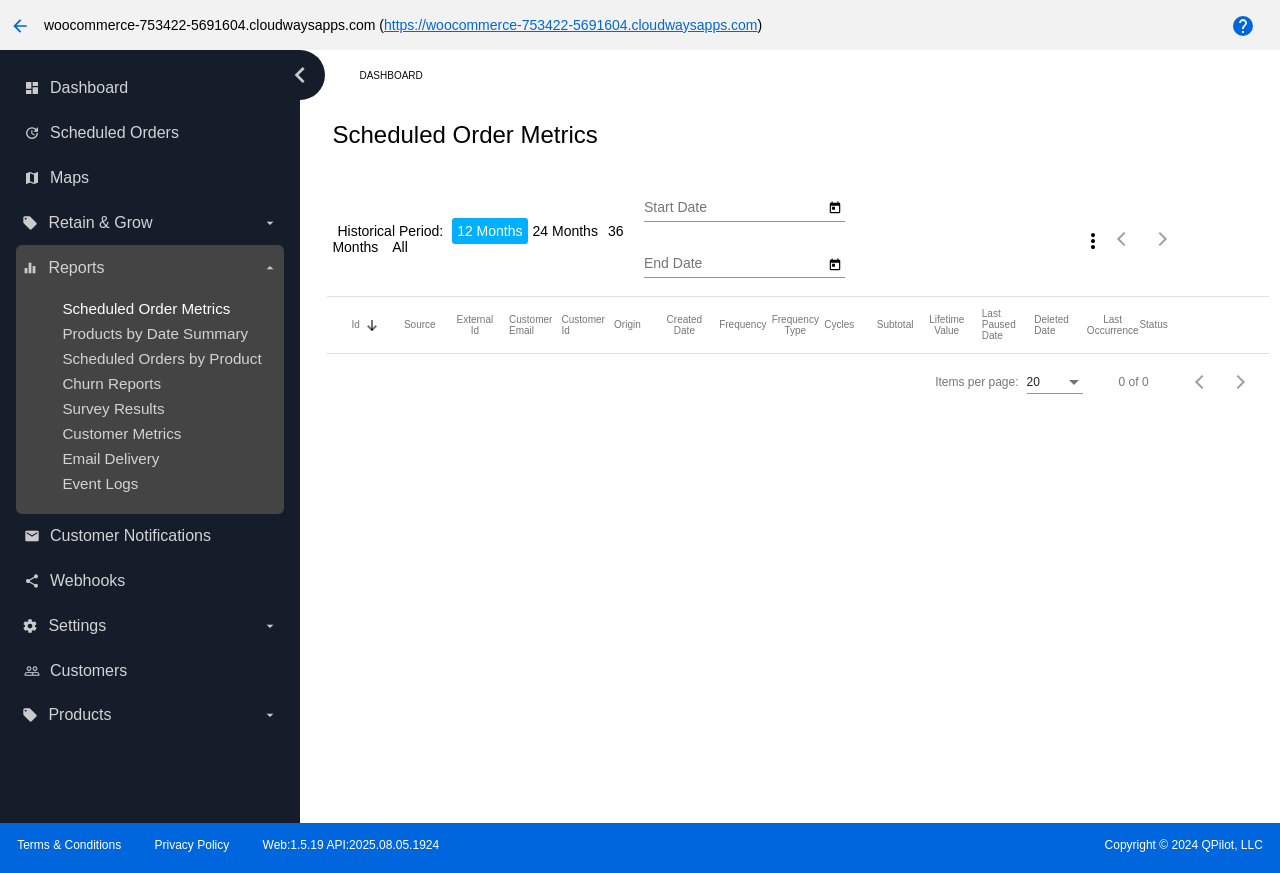 scroll, scrollTop: 0, scrollLeft: 0, axis: both 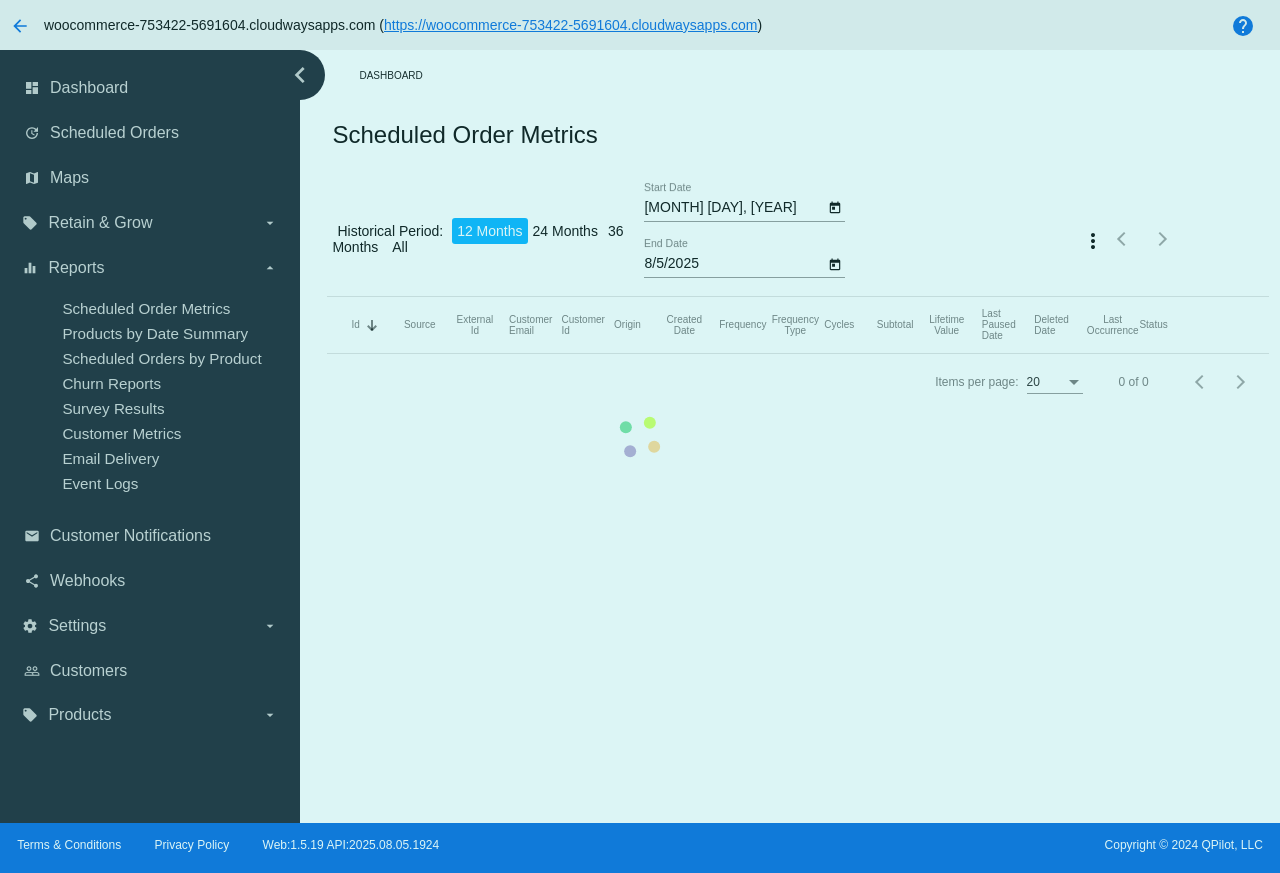 click on "Id   Sorted by Id descending  Source   External Id   Customer Email   Customer Id   Origin   Created Date   Frequency   Frequency Type   Cycles   Subtotal   Lifetime Value   Last Paused Date   Deleted Date   Last Occurrence   Status" 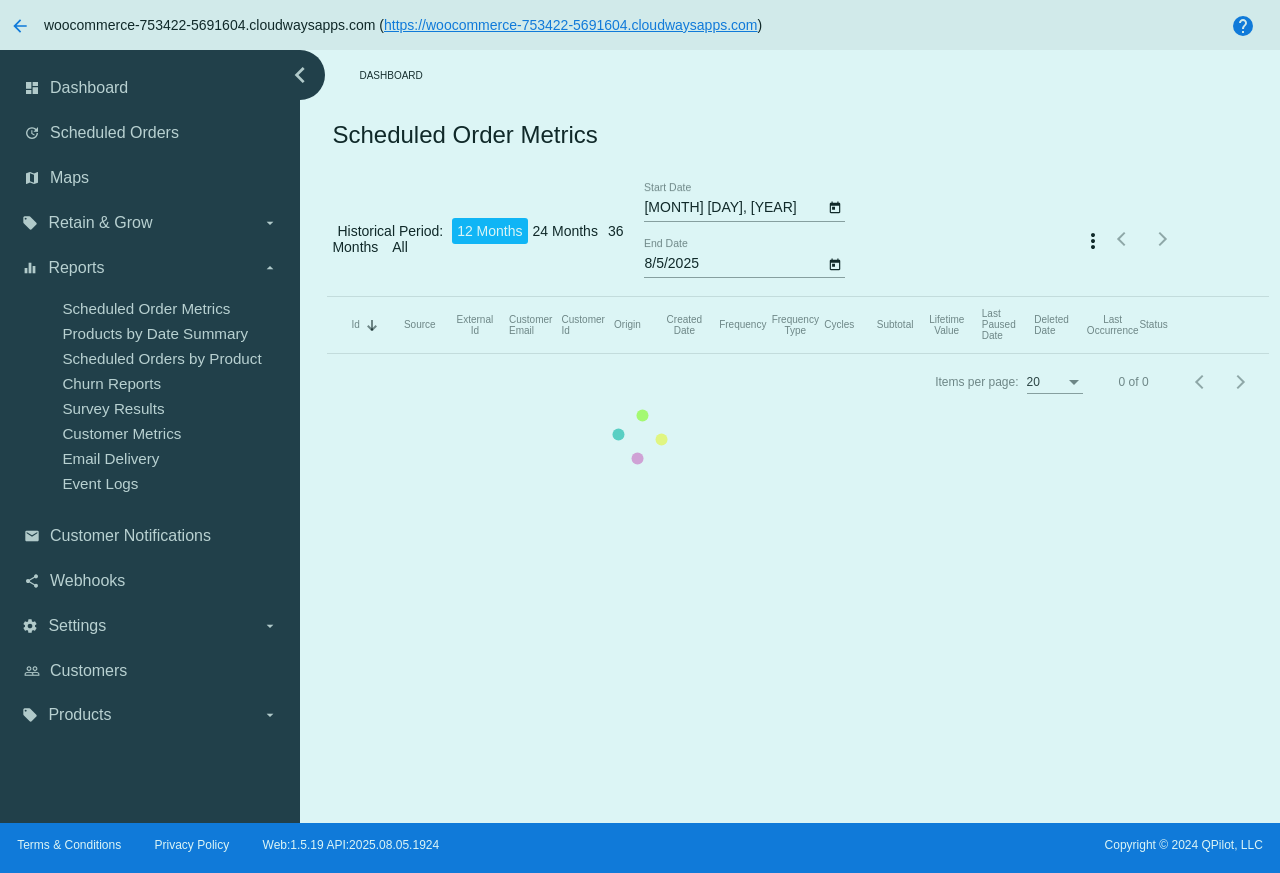 click on "Id   Sorted by Id descending  Source   External Id   Customer Email   Customer Id   Origin   Created Date   Frequency   Frequency Type   Cycles   Subtotal   Lifetime Value   Last Paused Date   Deleted Date   Last Occurrence   Status" 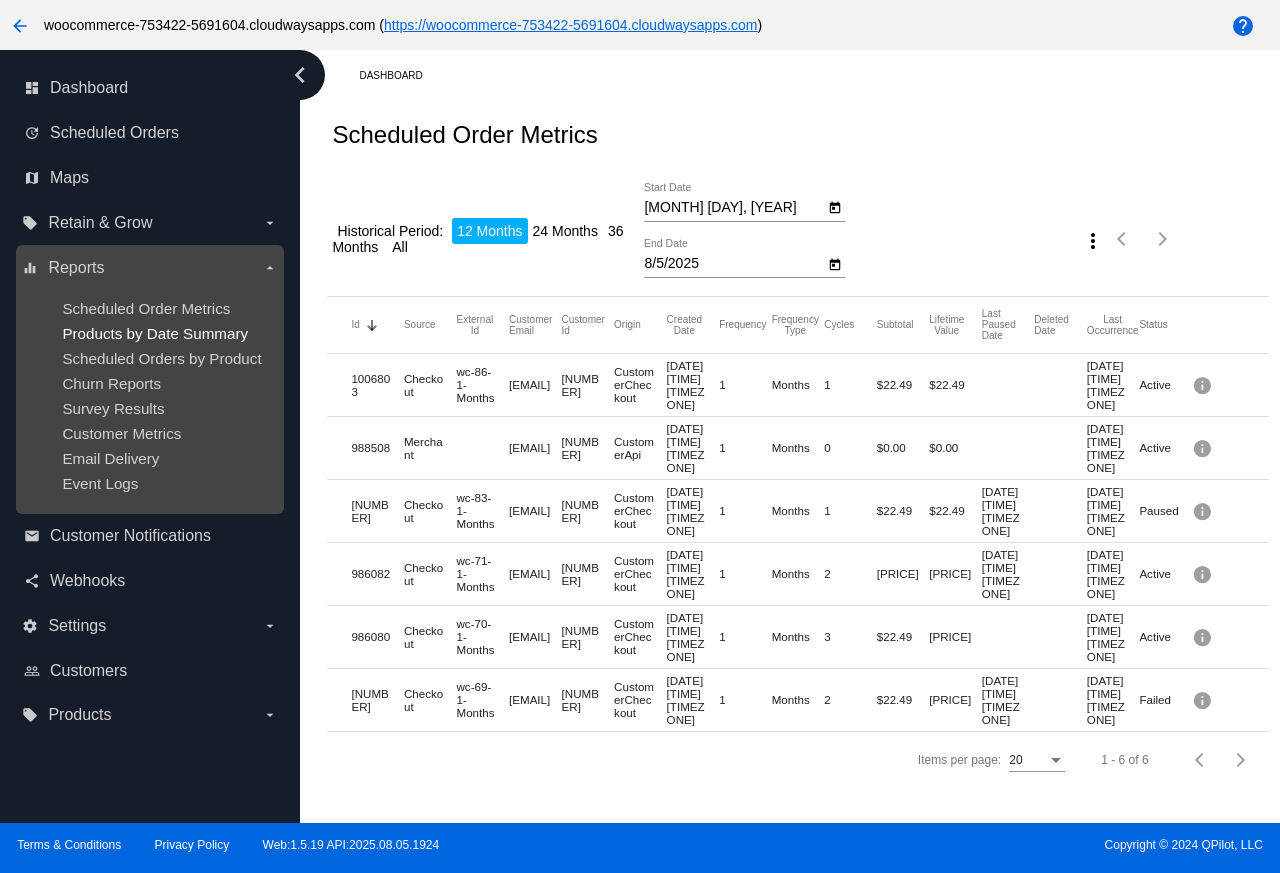 click on "Products by Date Summary" at bounding box center [155, 333] 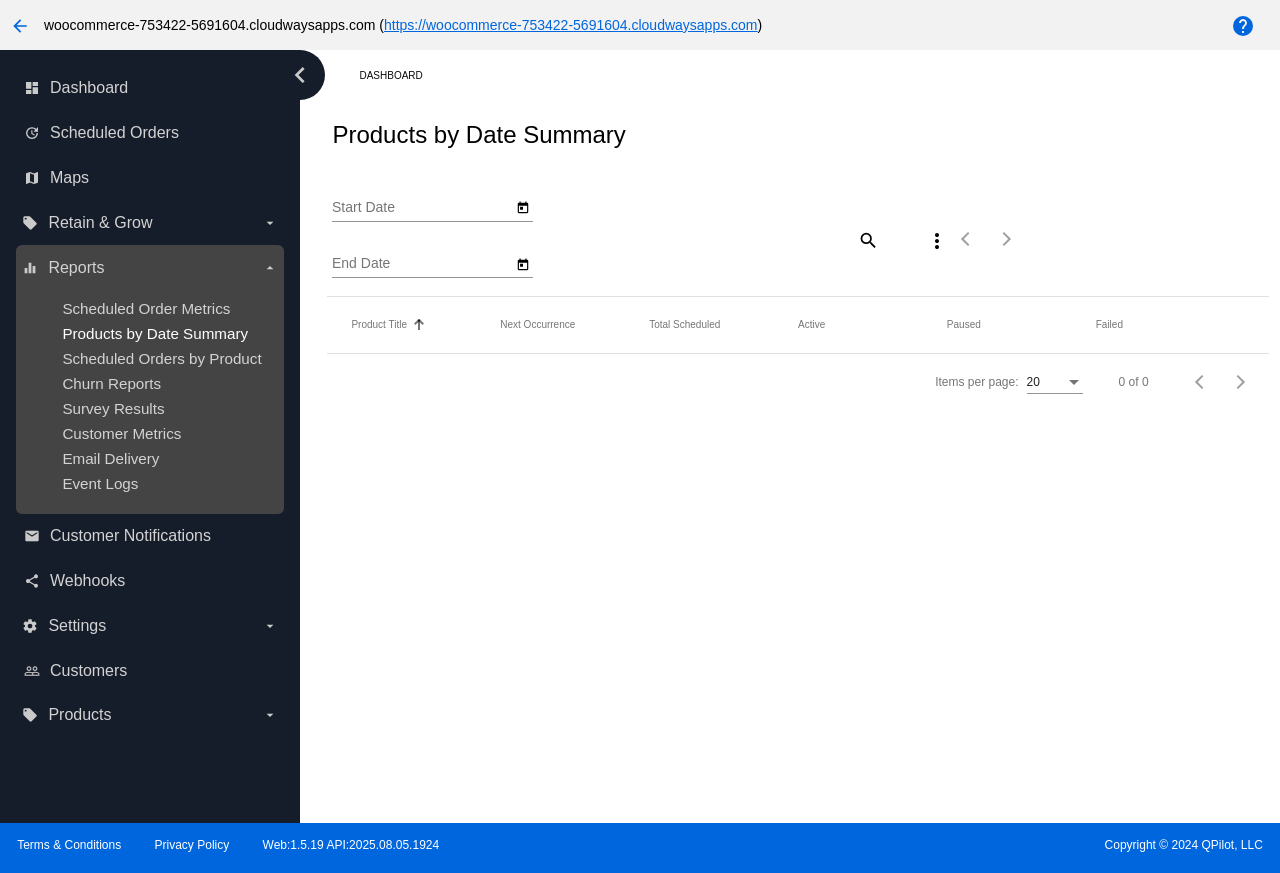 type on "8/5/2025" 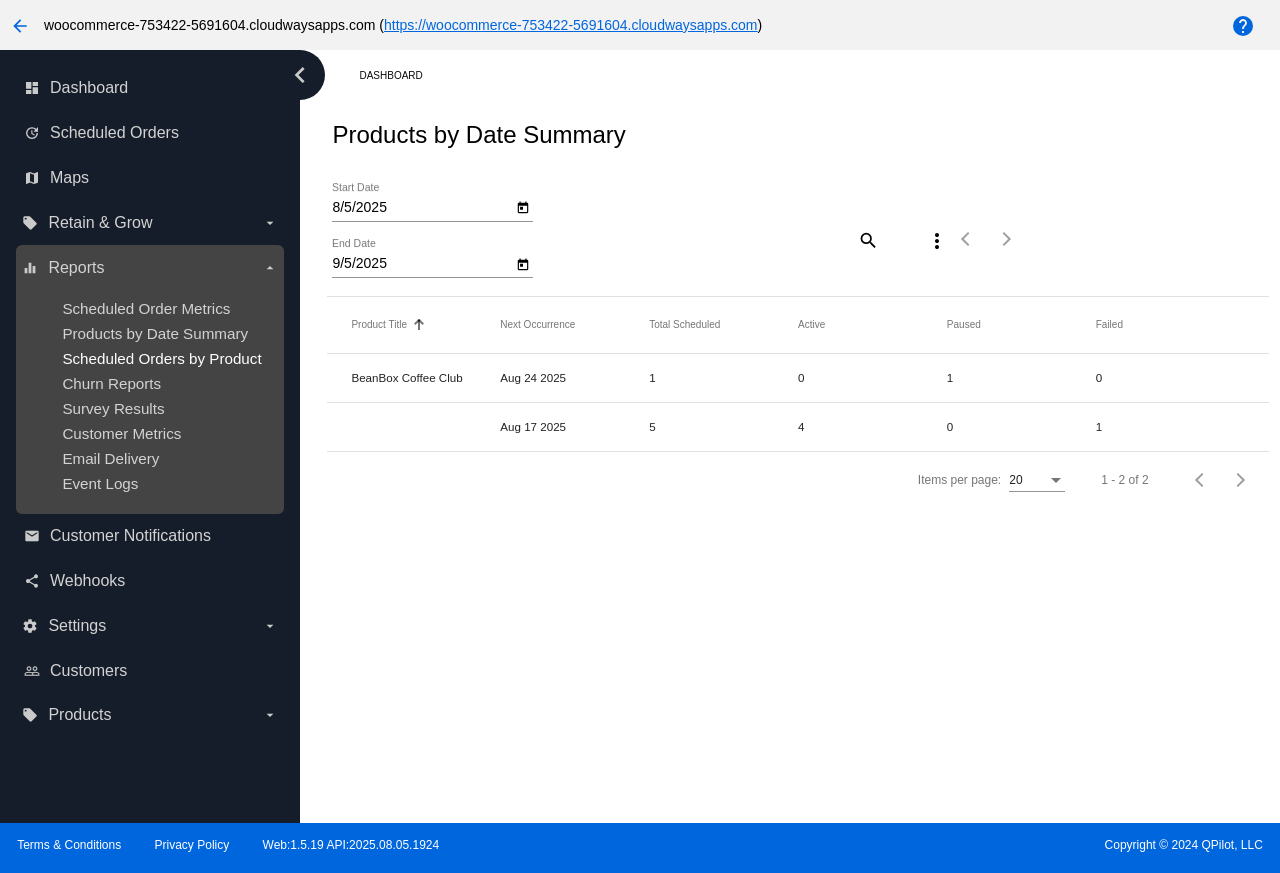 click on "Scheduled Orders by Product" at bounding box center [161, 358] 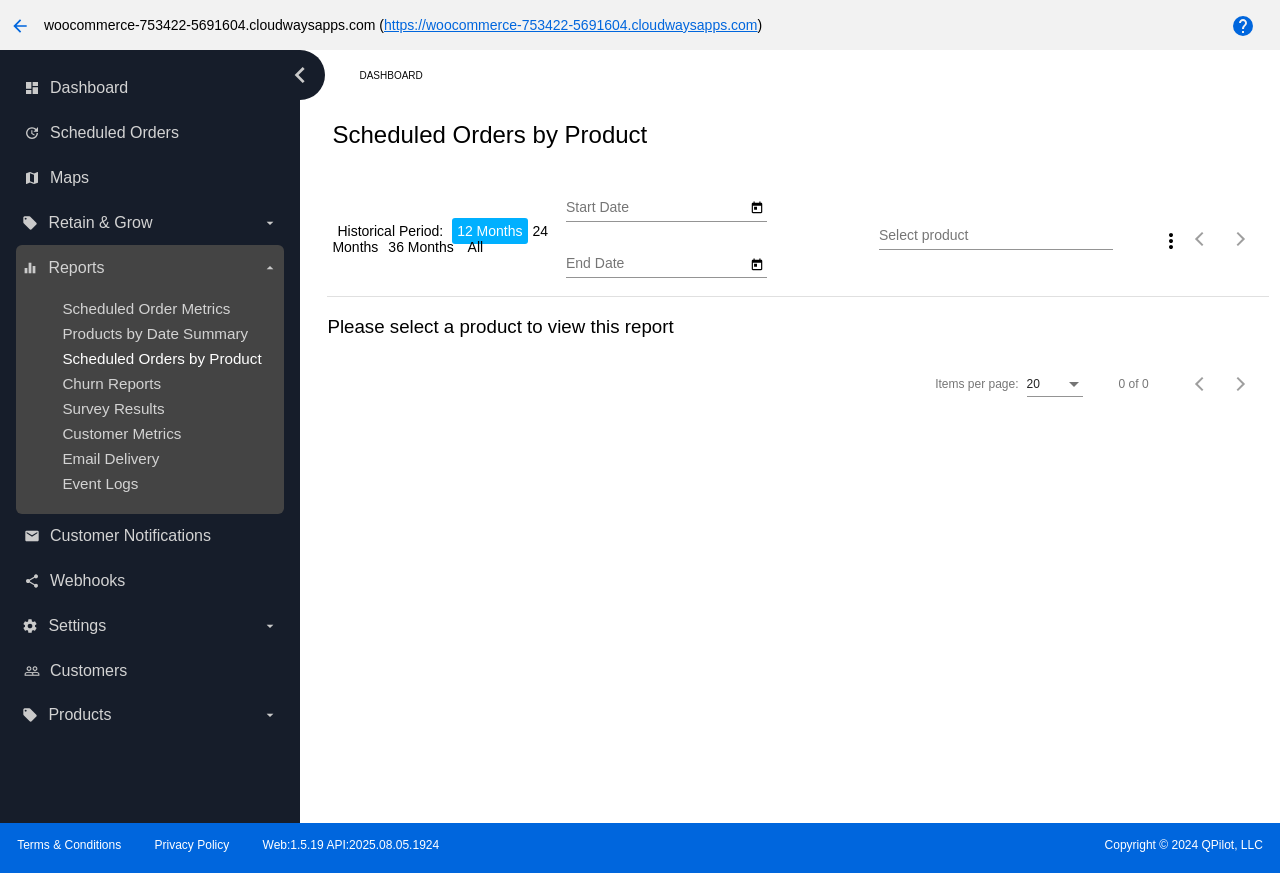 type on "[MONTH] [DAY], [YEAR]" 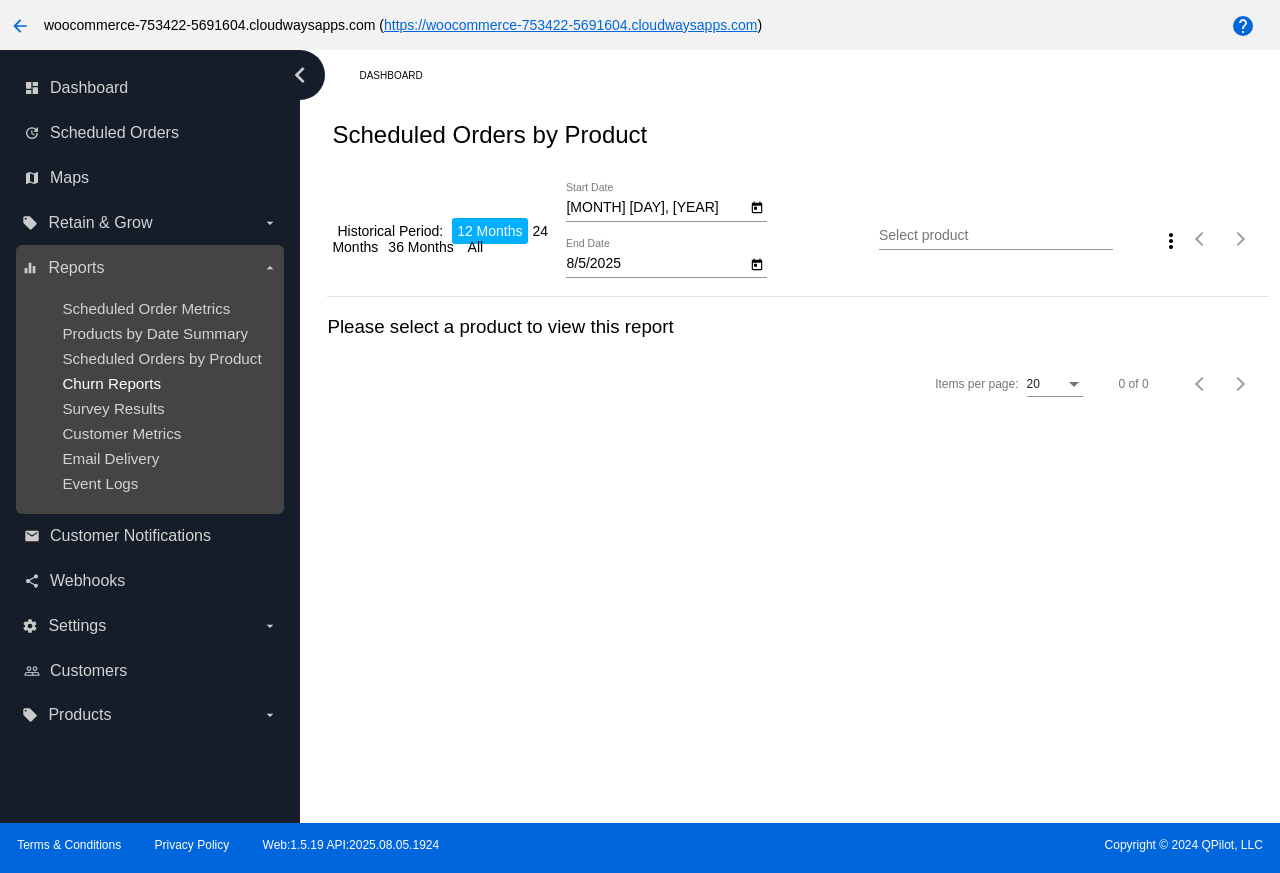 click on "Churn Reports" at bounding box center (111, 383) 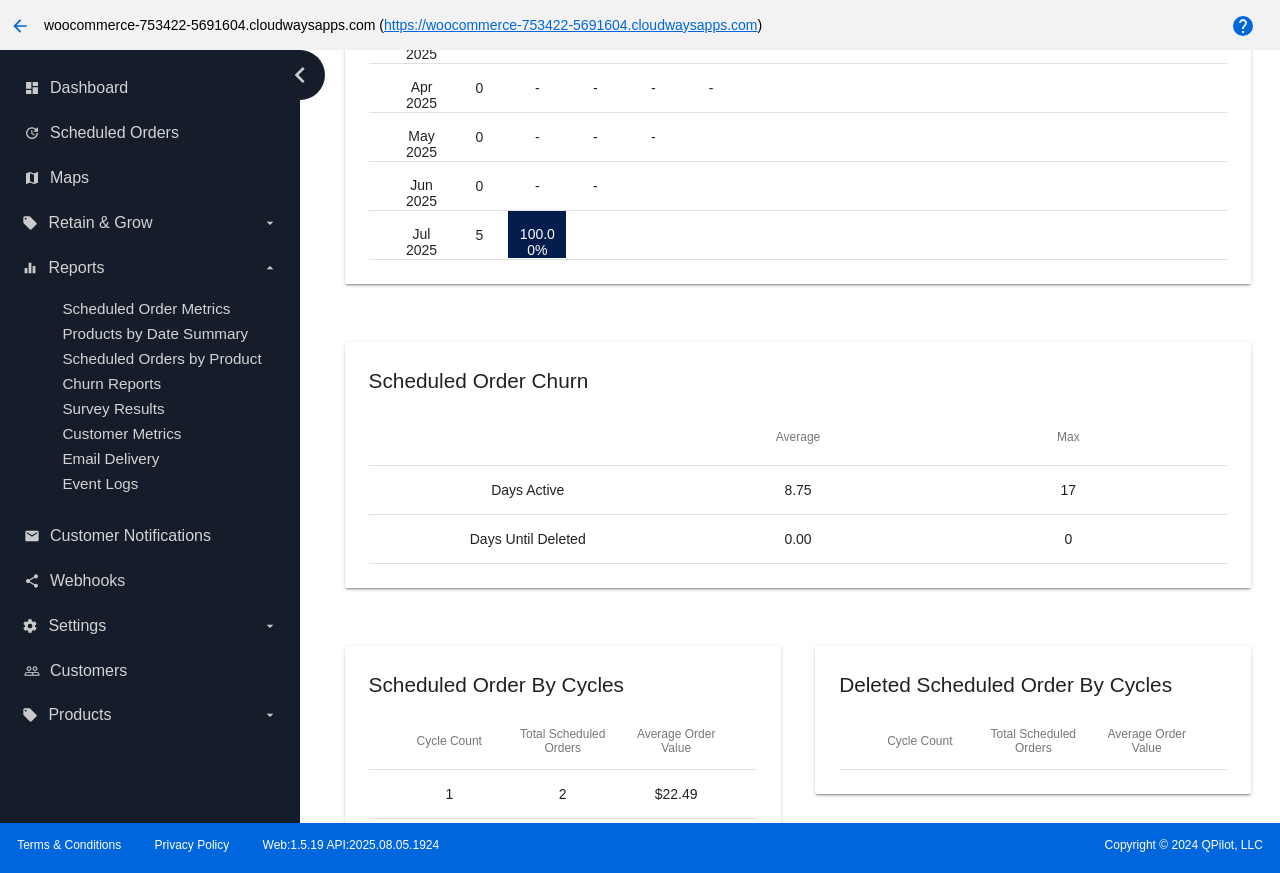 scroll, scrollTop: 720, scrollLeft: 0, axis: vertical 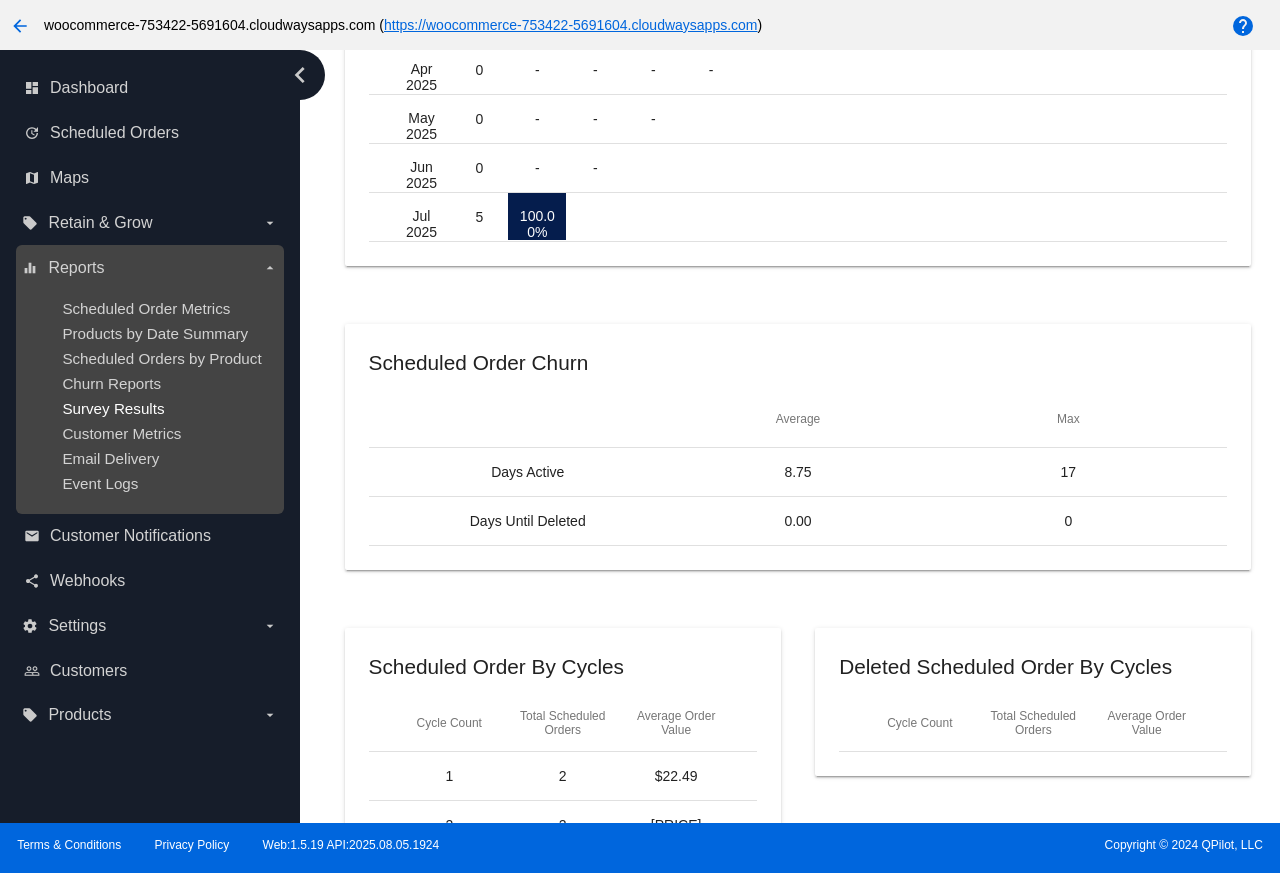click on "Survey Results" at bounding box center (113, 408) 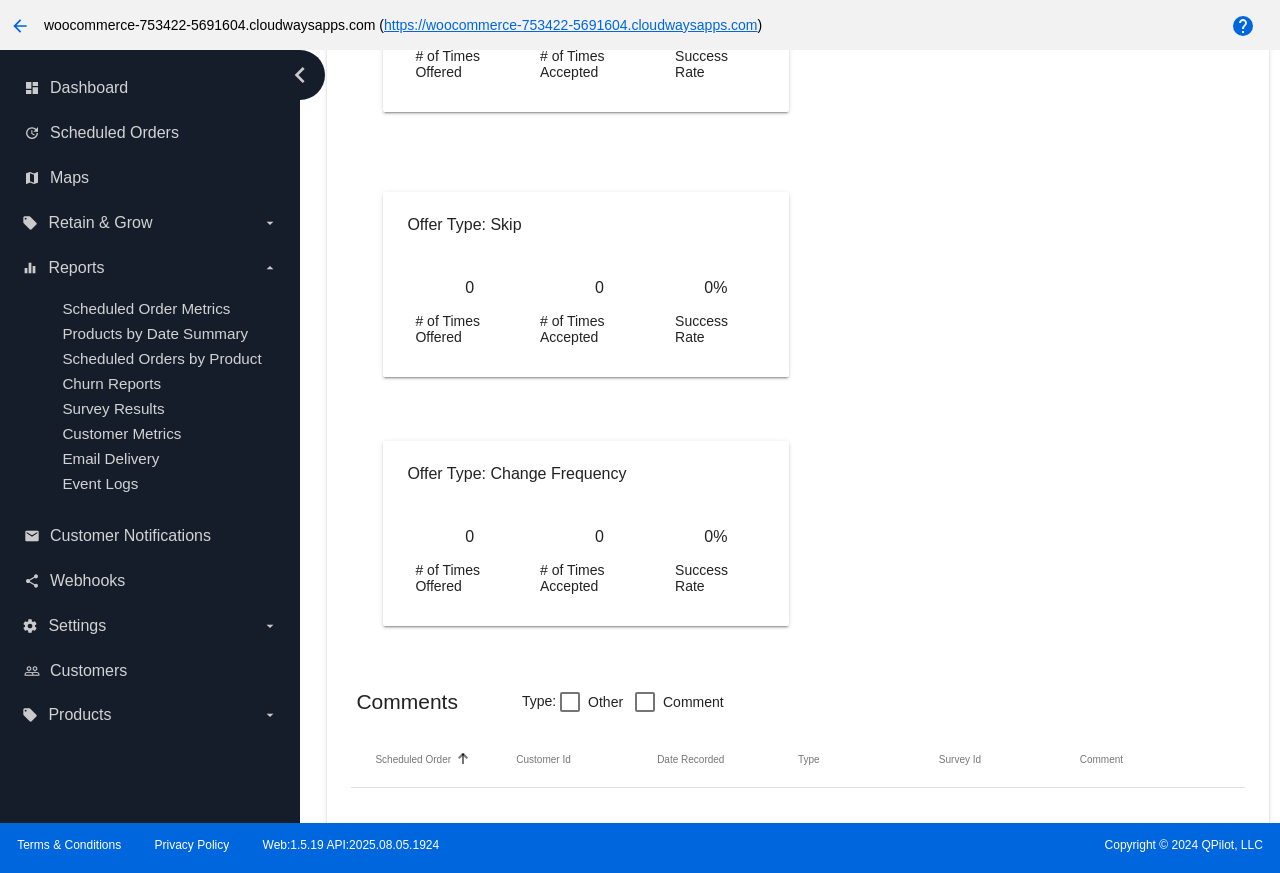 scroll, scrollTop: 1440, scrollLeft: 0, axis: vertical 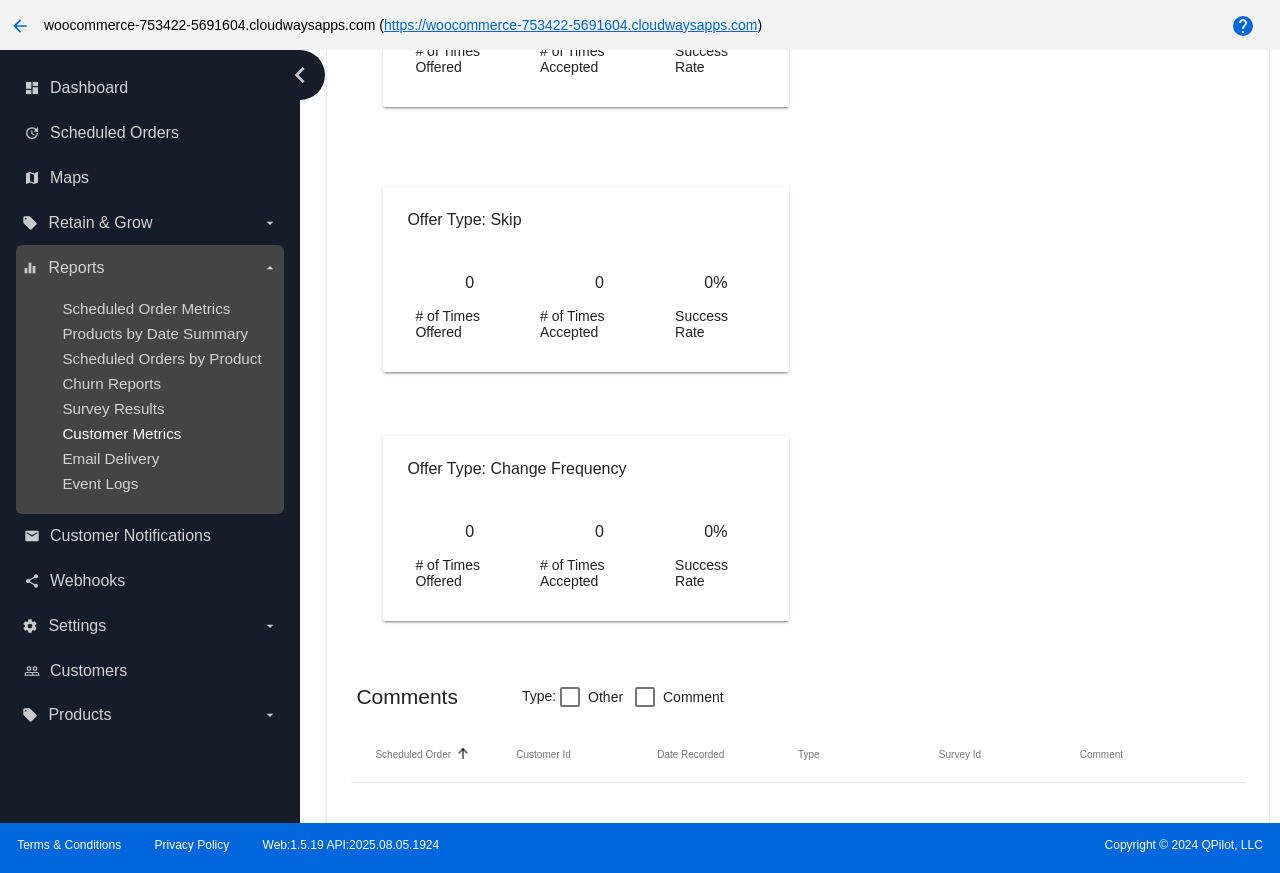 click on "Customer Metrics" at bounding box center (121, 433) 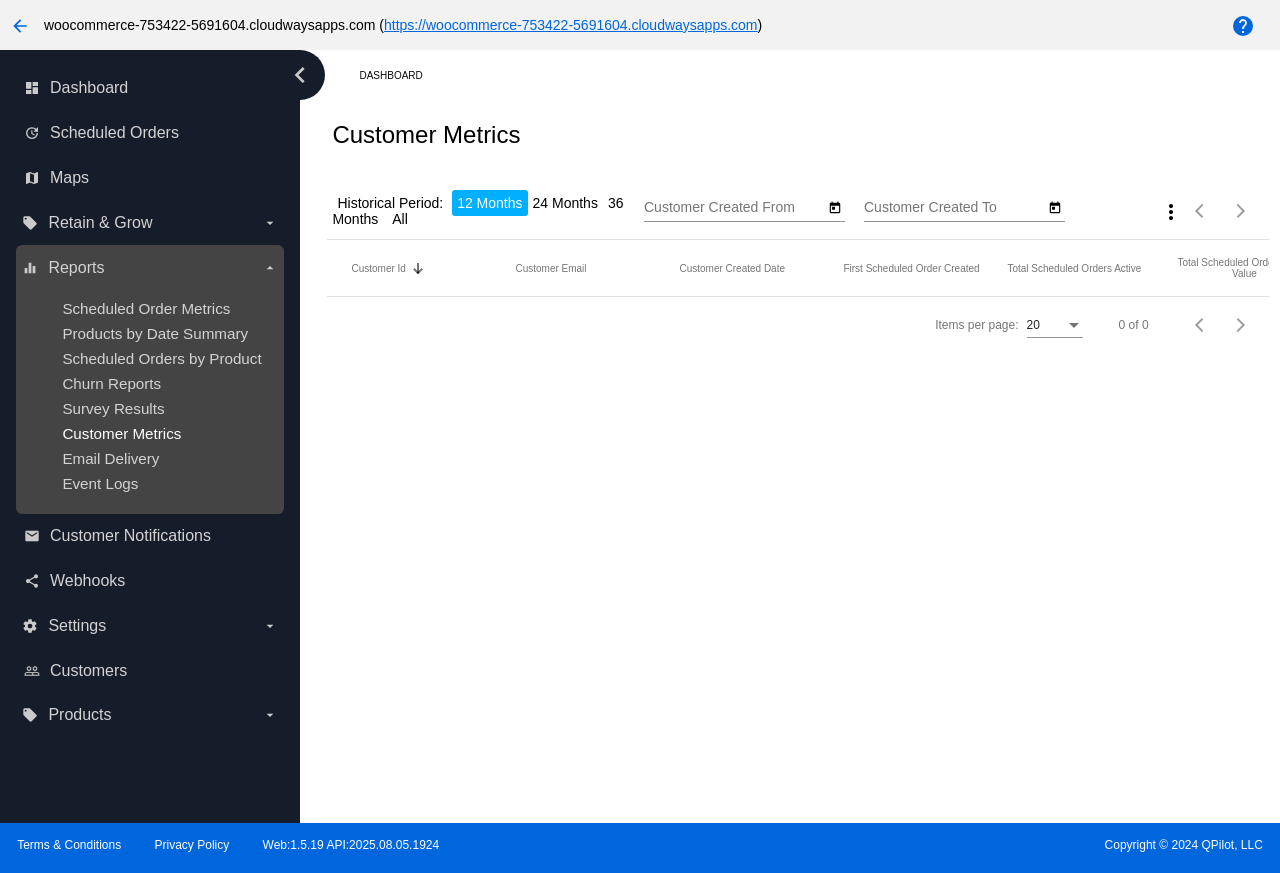scroll, scrollTop: 0, scrollLeft: 0, axis: both 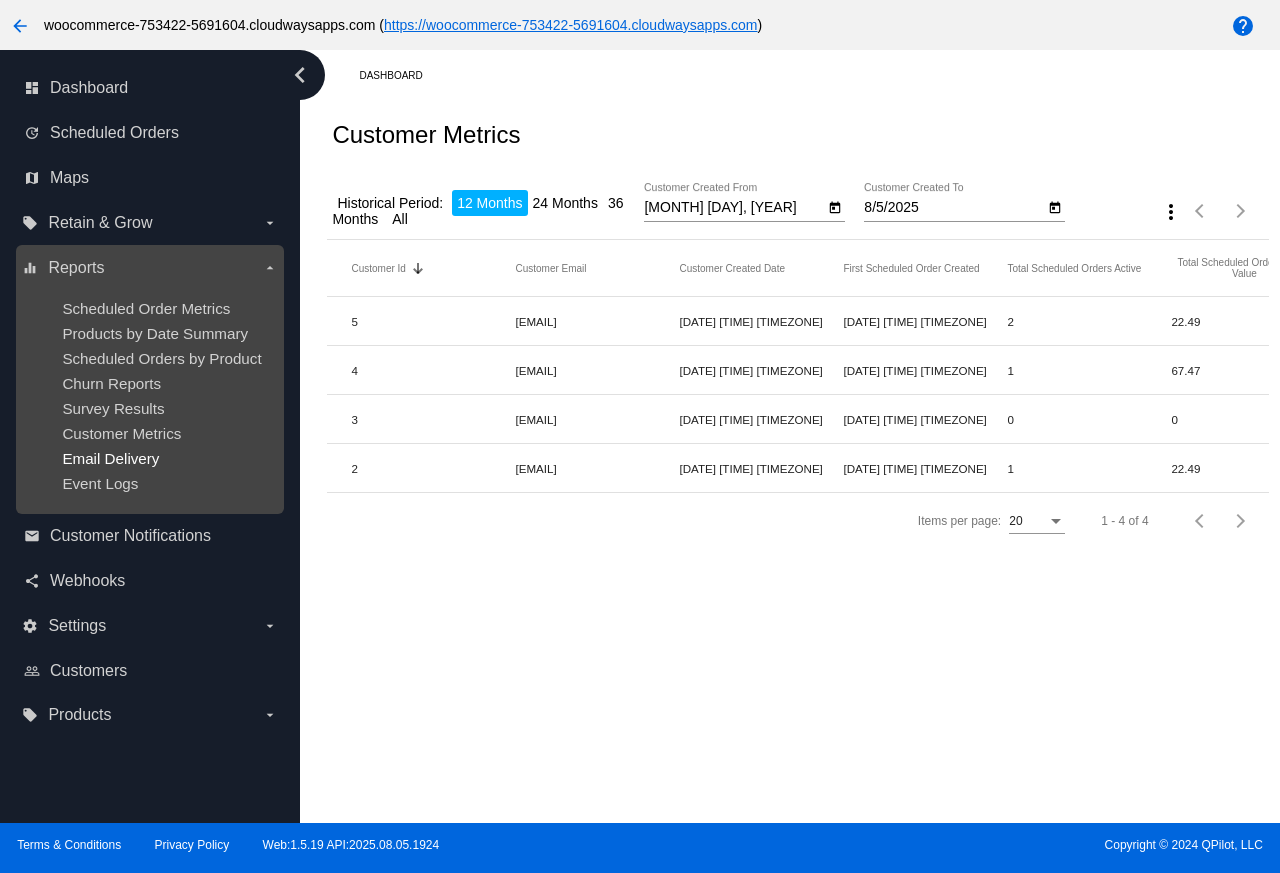 click on "Email Delivery" at bounding box center [110, 458] 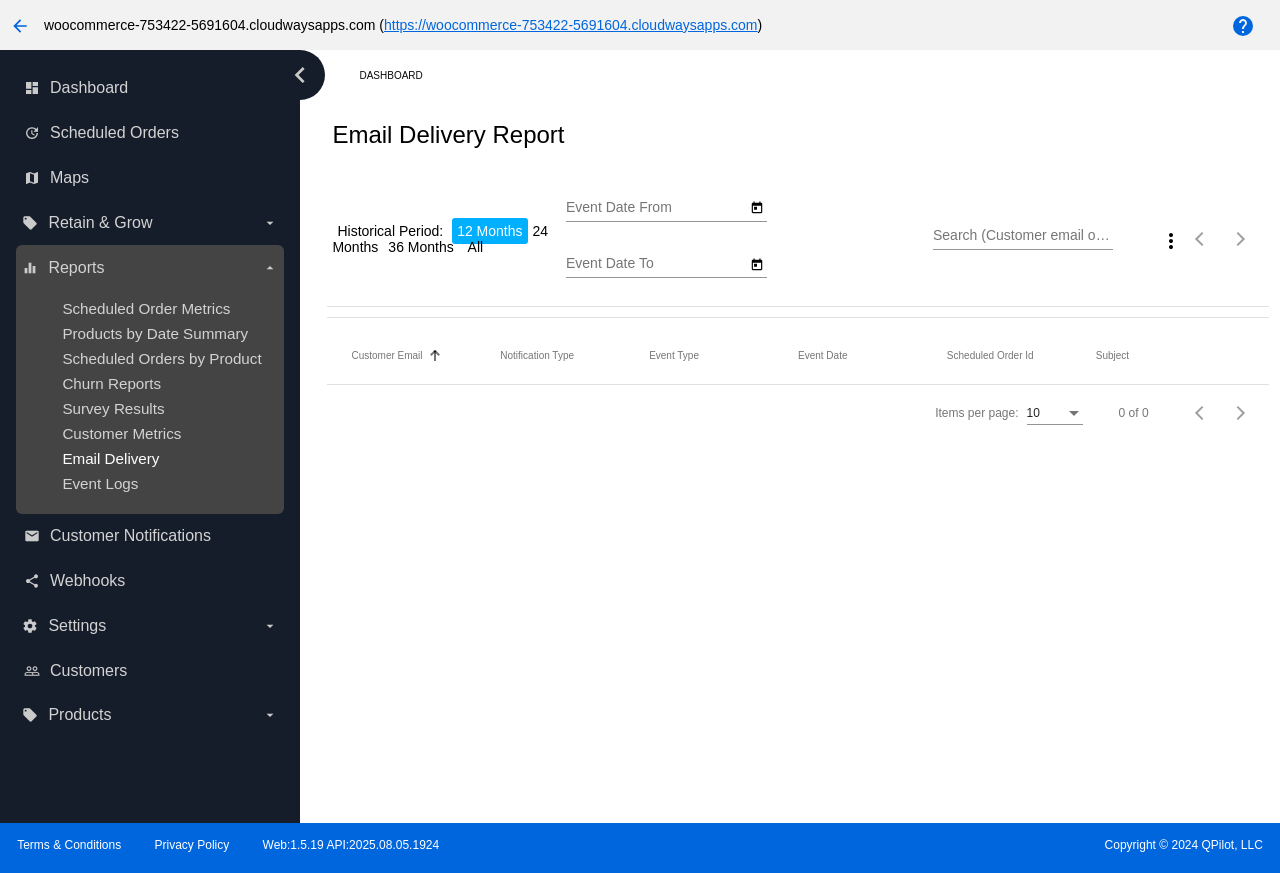 type on "[MONTH] [DAY], [YEAR]" 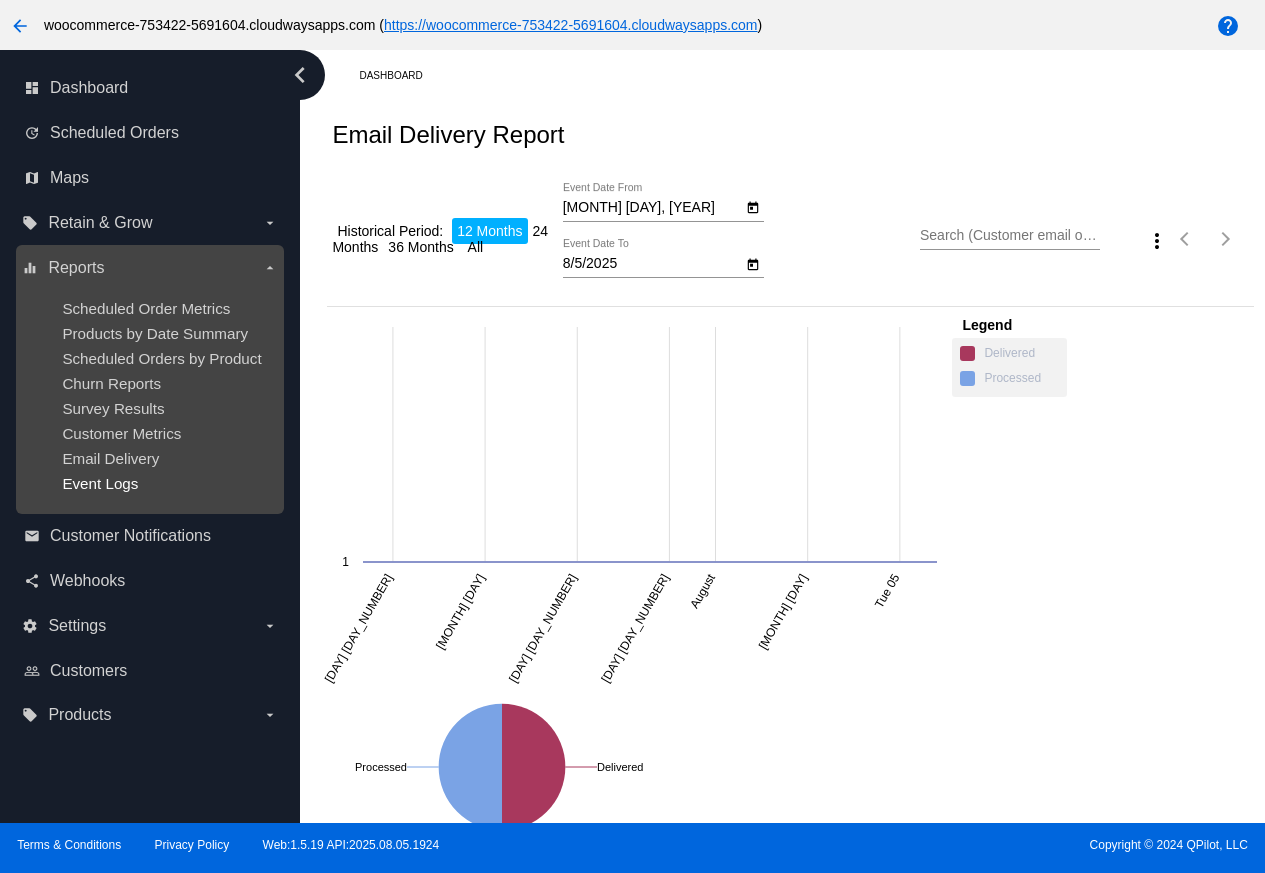 click on "Event Logs" at bounding box center (100, 483) 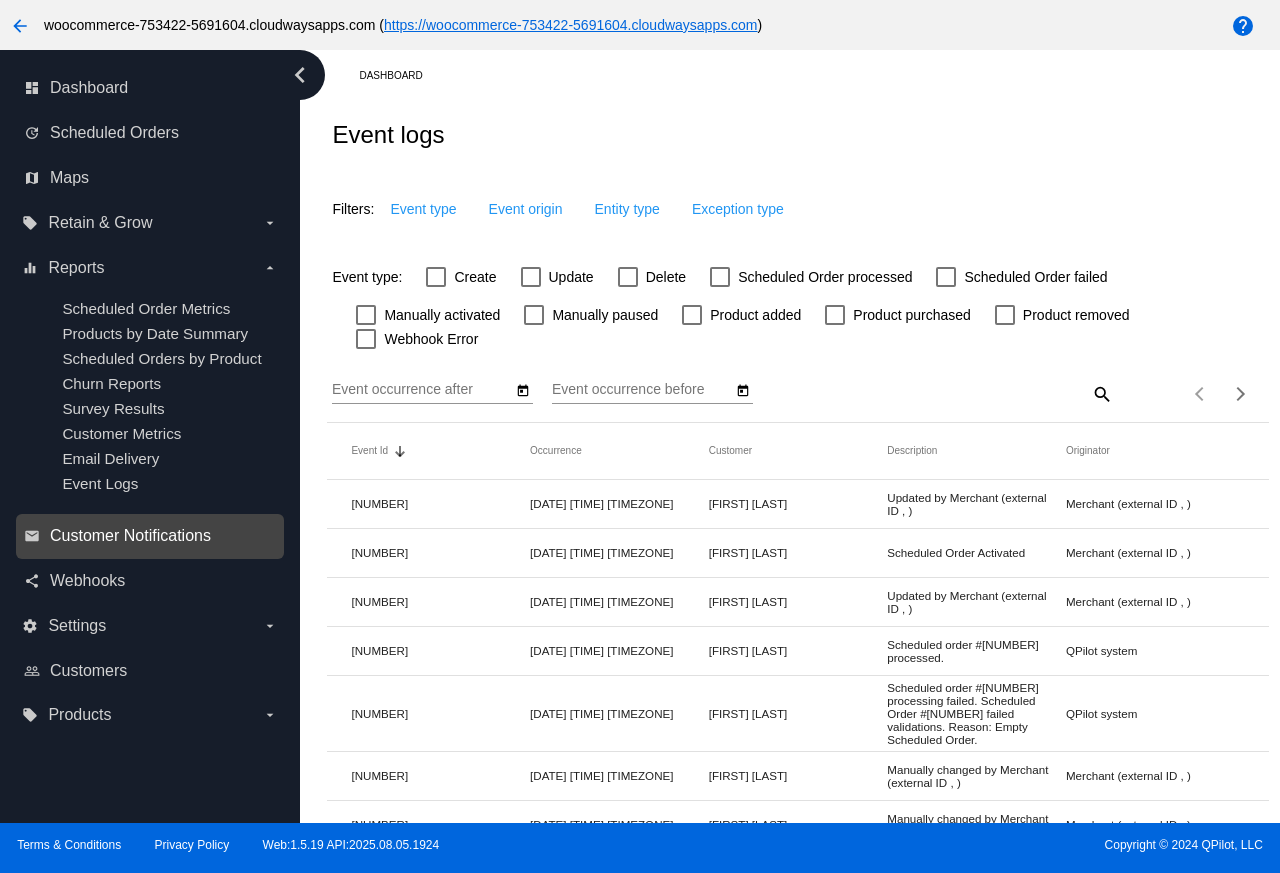click on "Customer Notifications" at bounding box center [130, 536] 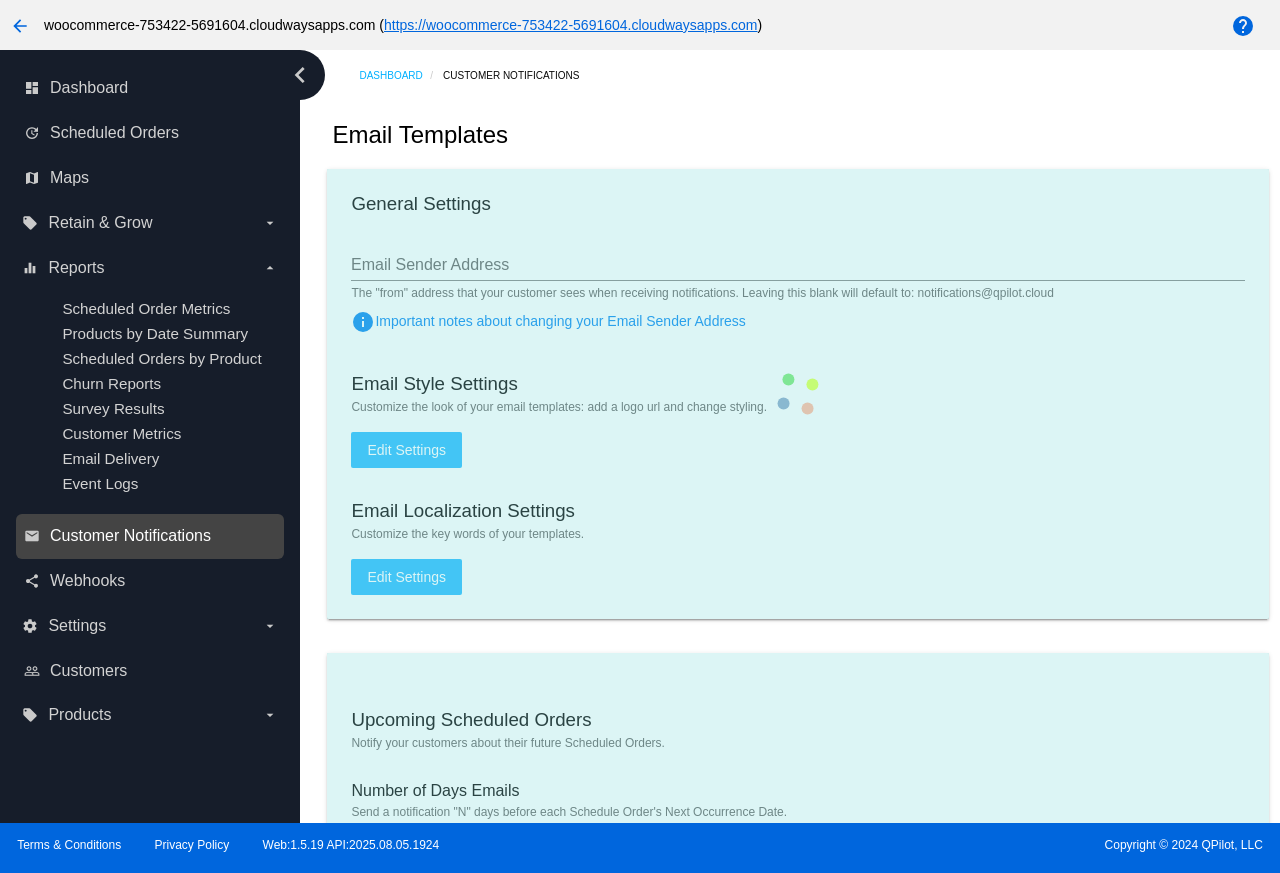 type on "[EMAIL]" 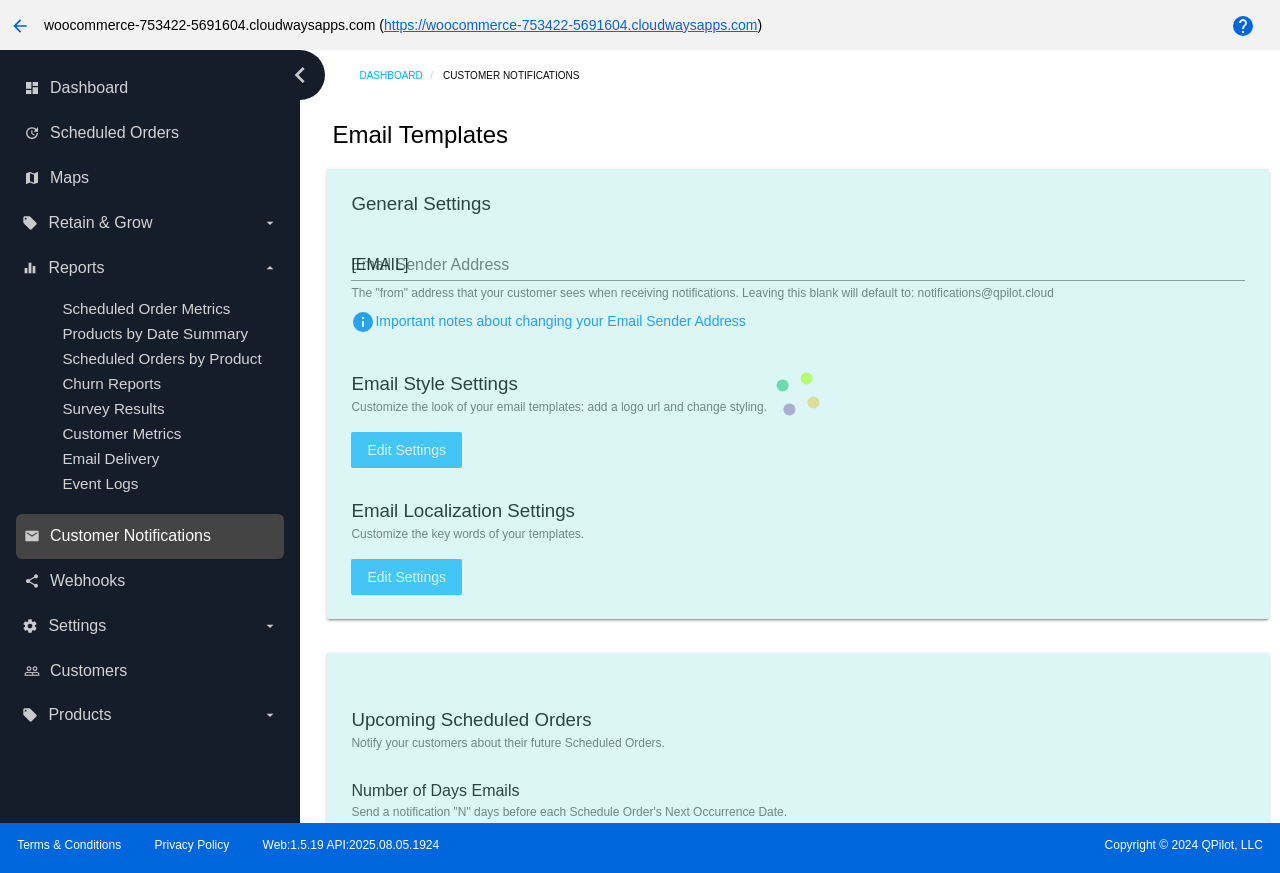 type on "1" 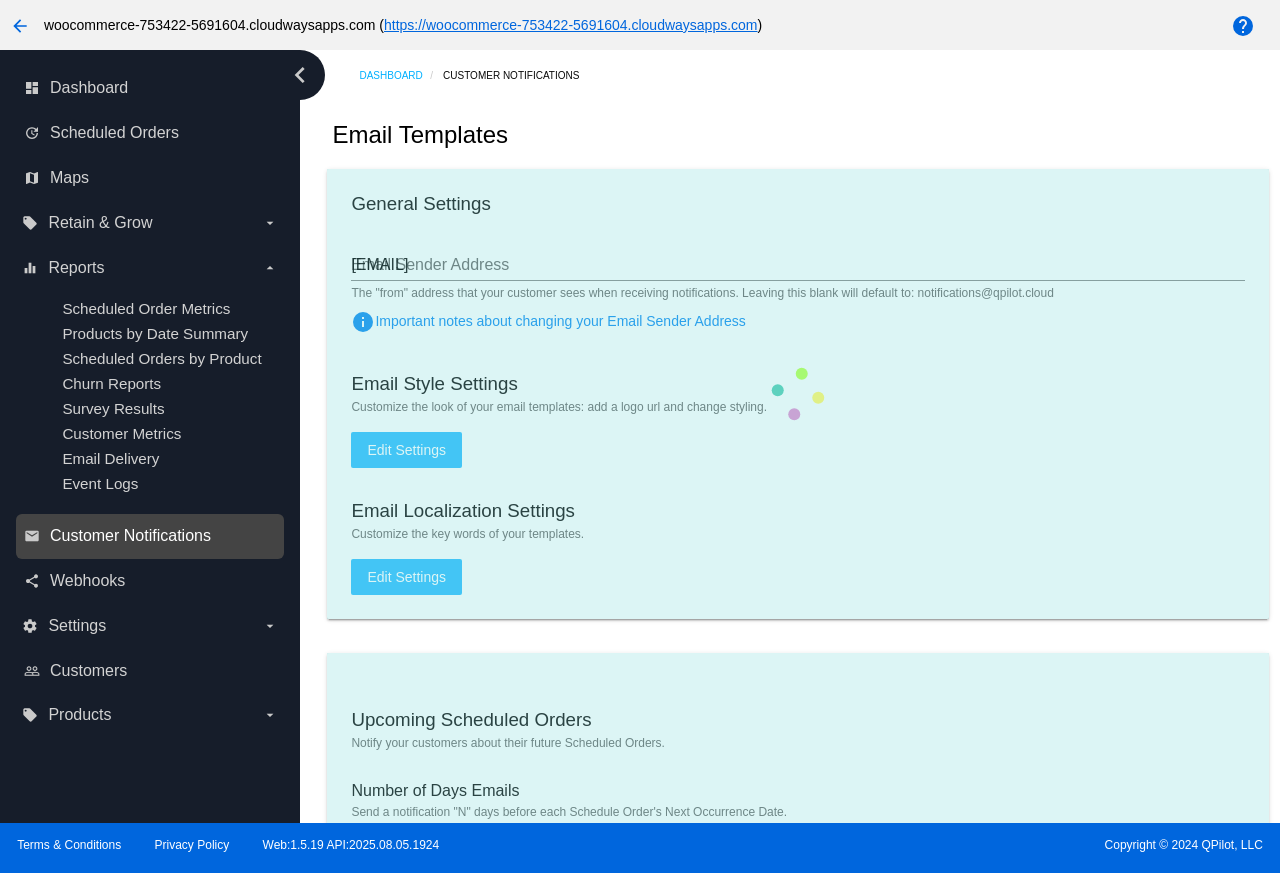 checkbox on "true" 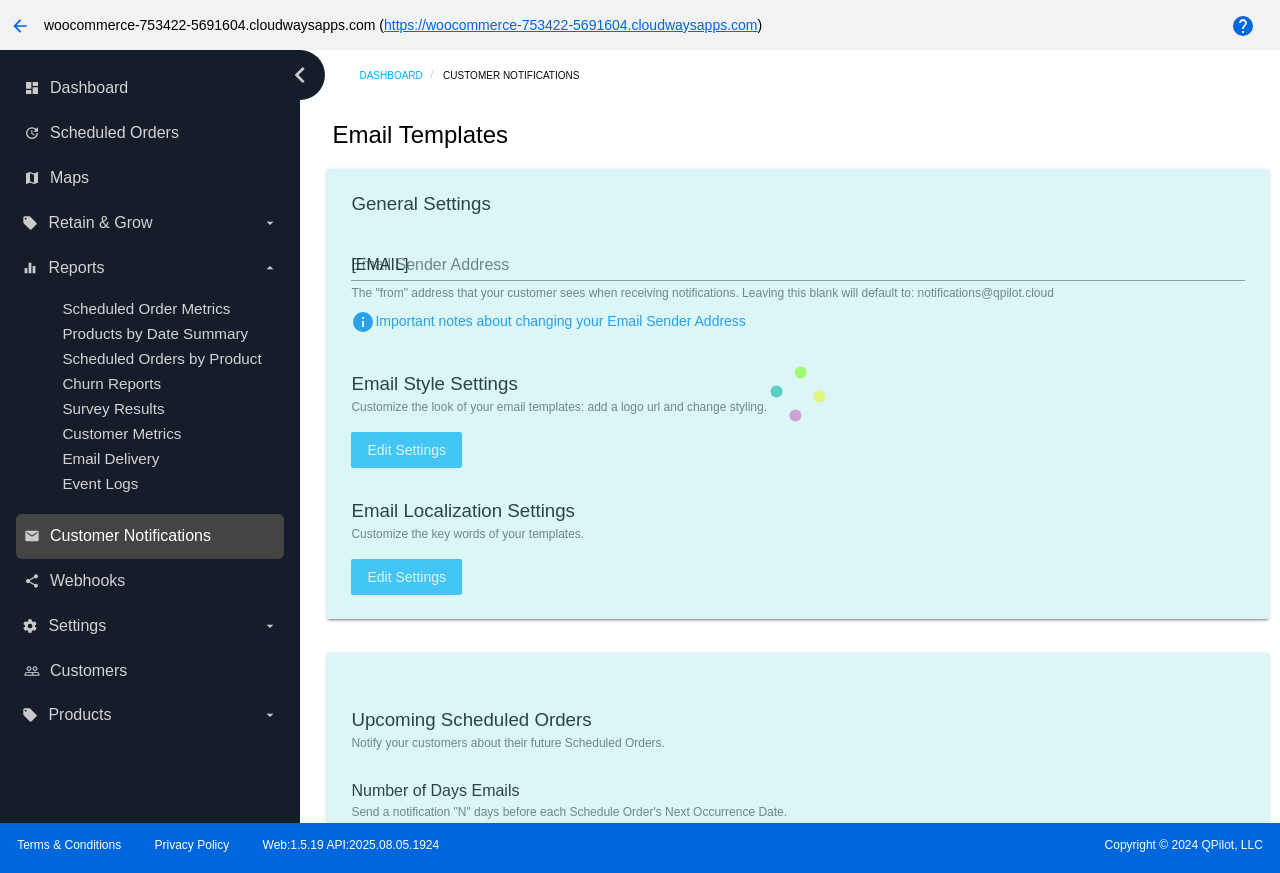 checkbox on "true" 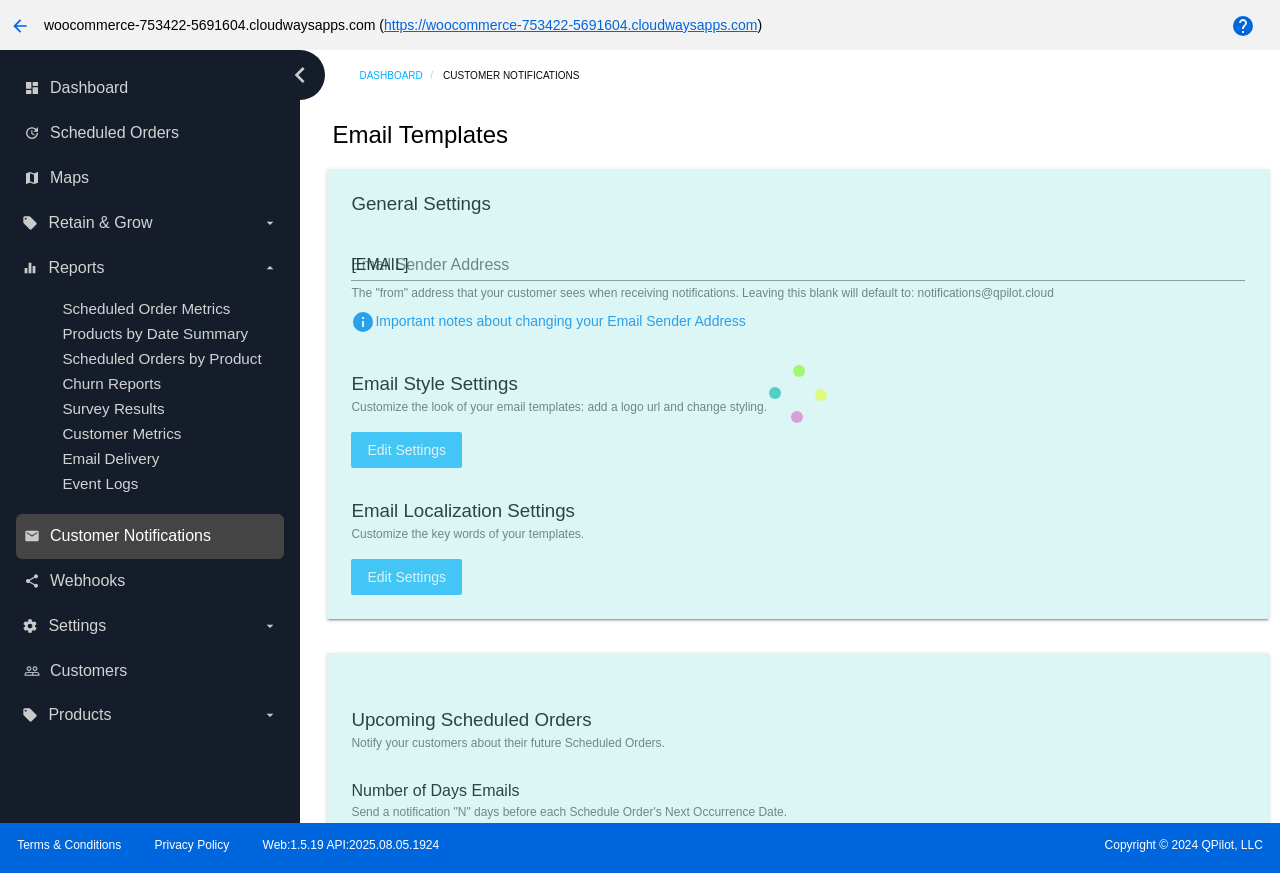 checkbox on "true" 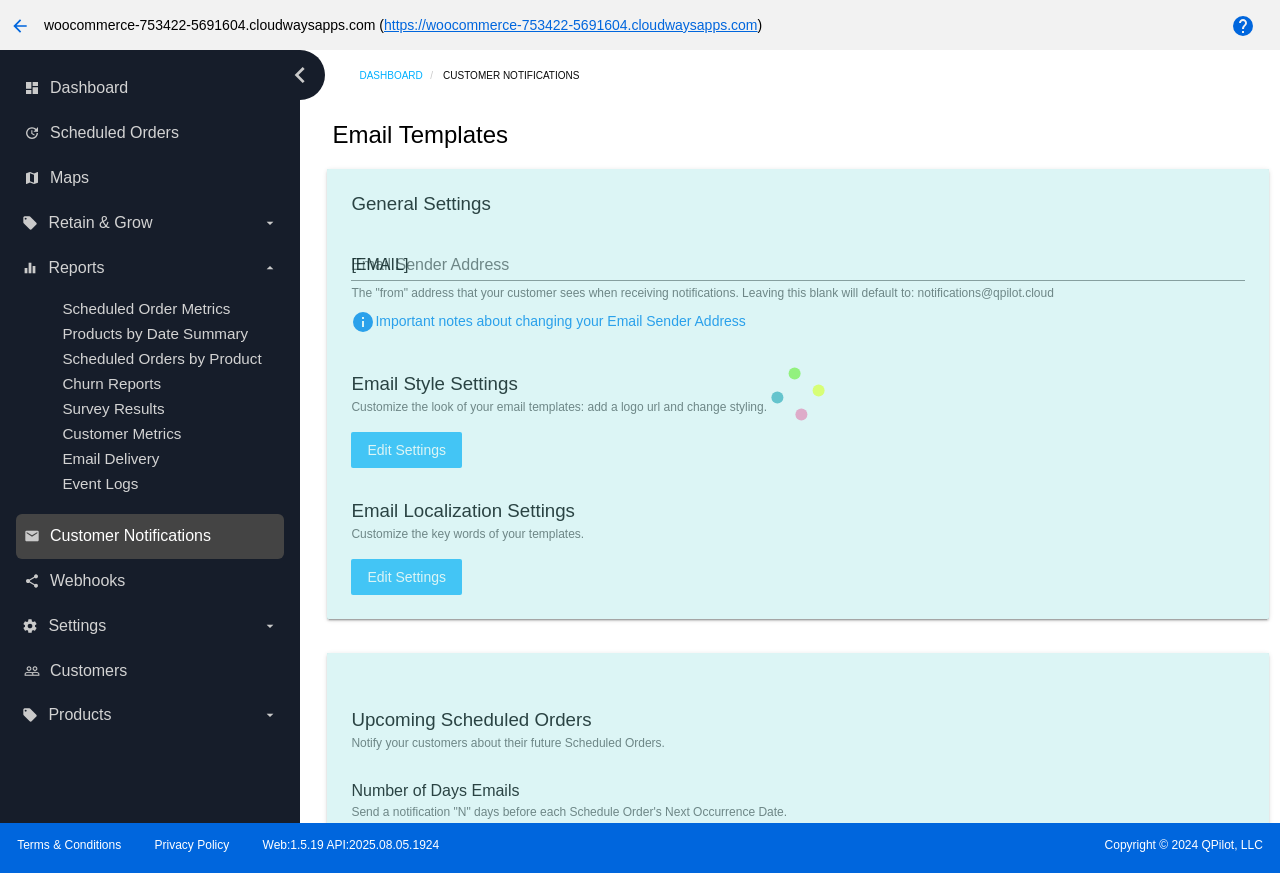 checkbox on "true" 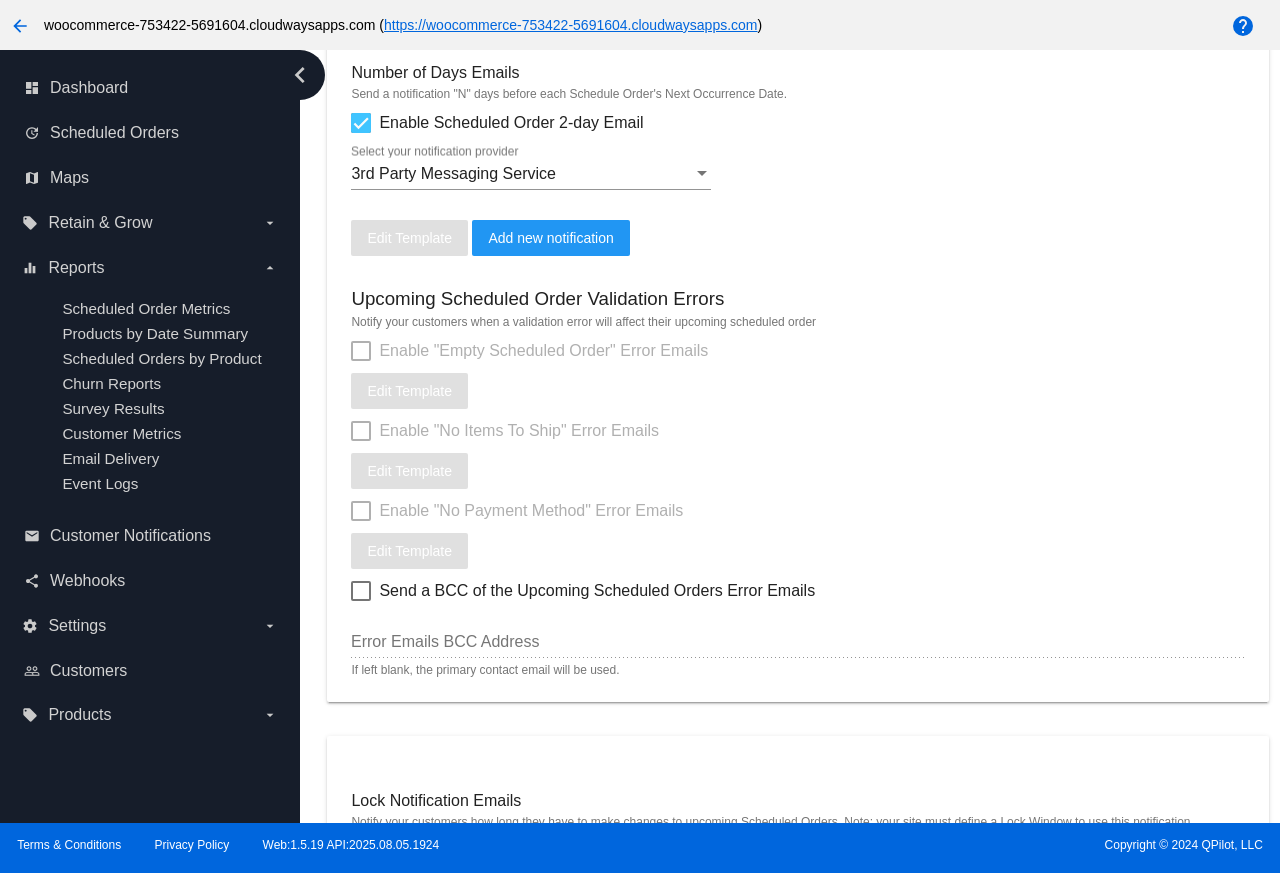 scroll, scrollTop: 720, scrollLeft: 0, axis: vertical 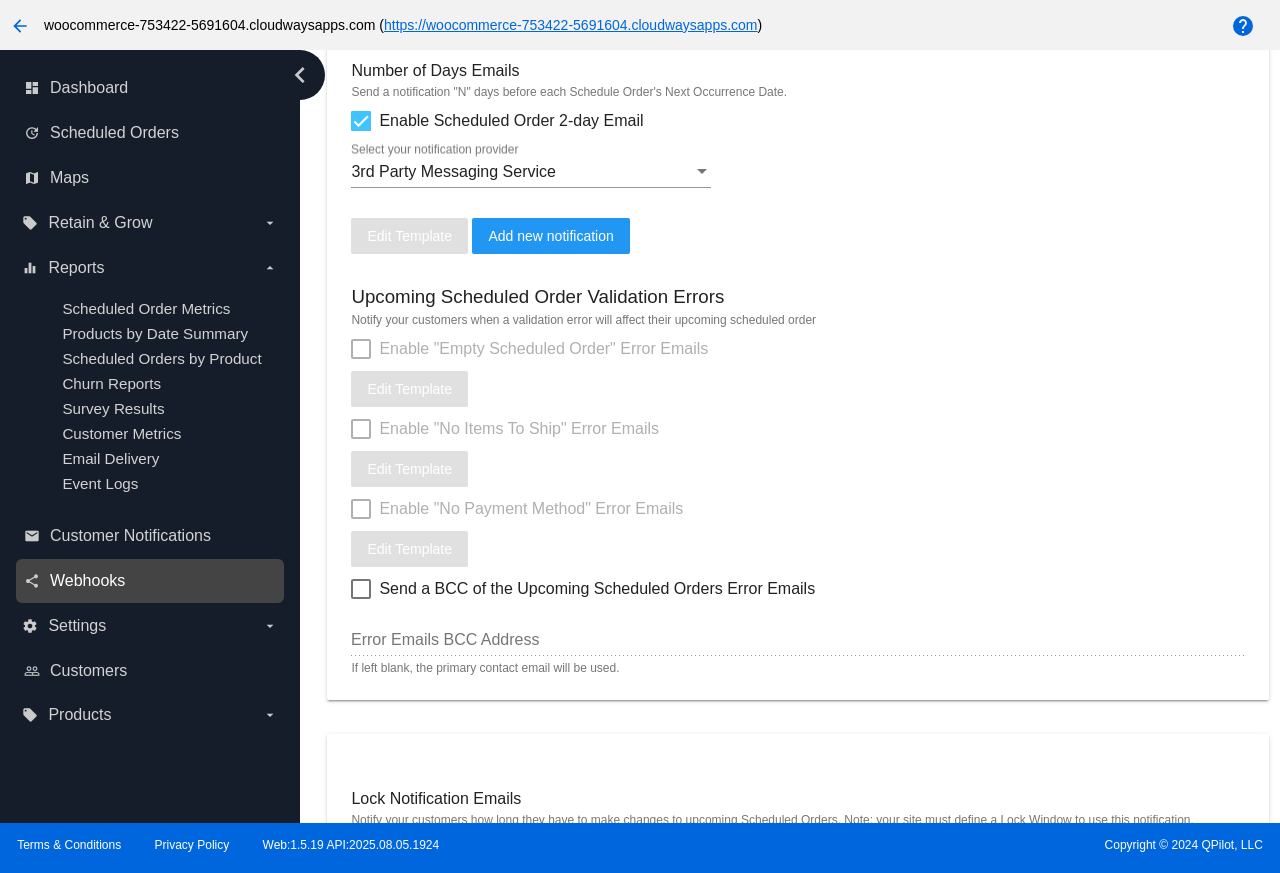 click on "Webhooks" at bounding box center (87, 581) 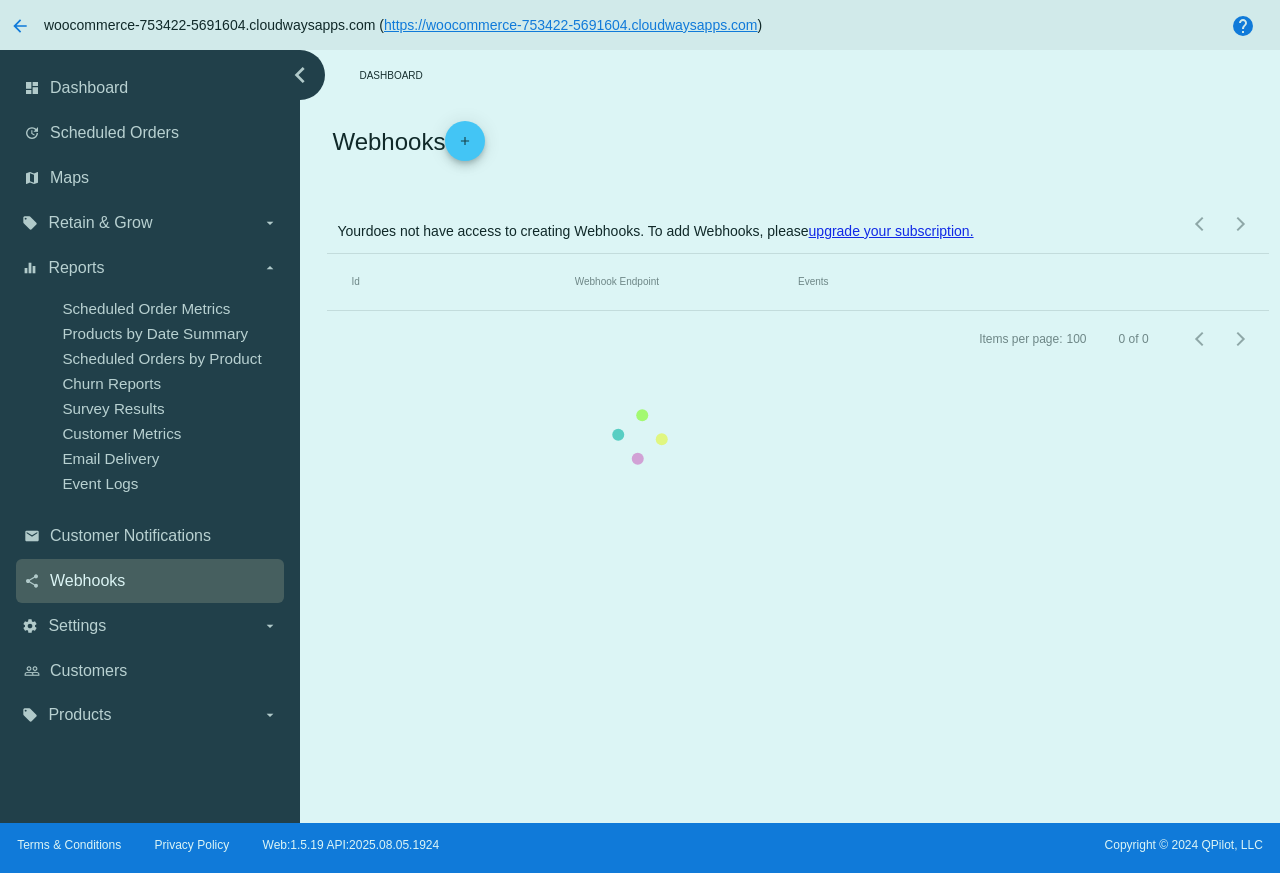 scroll, scrollTop: 0, scrollLeft: 0, axis: both 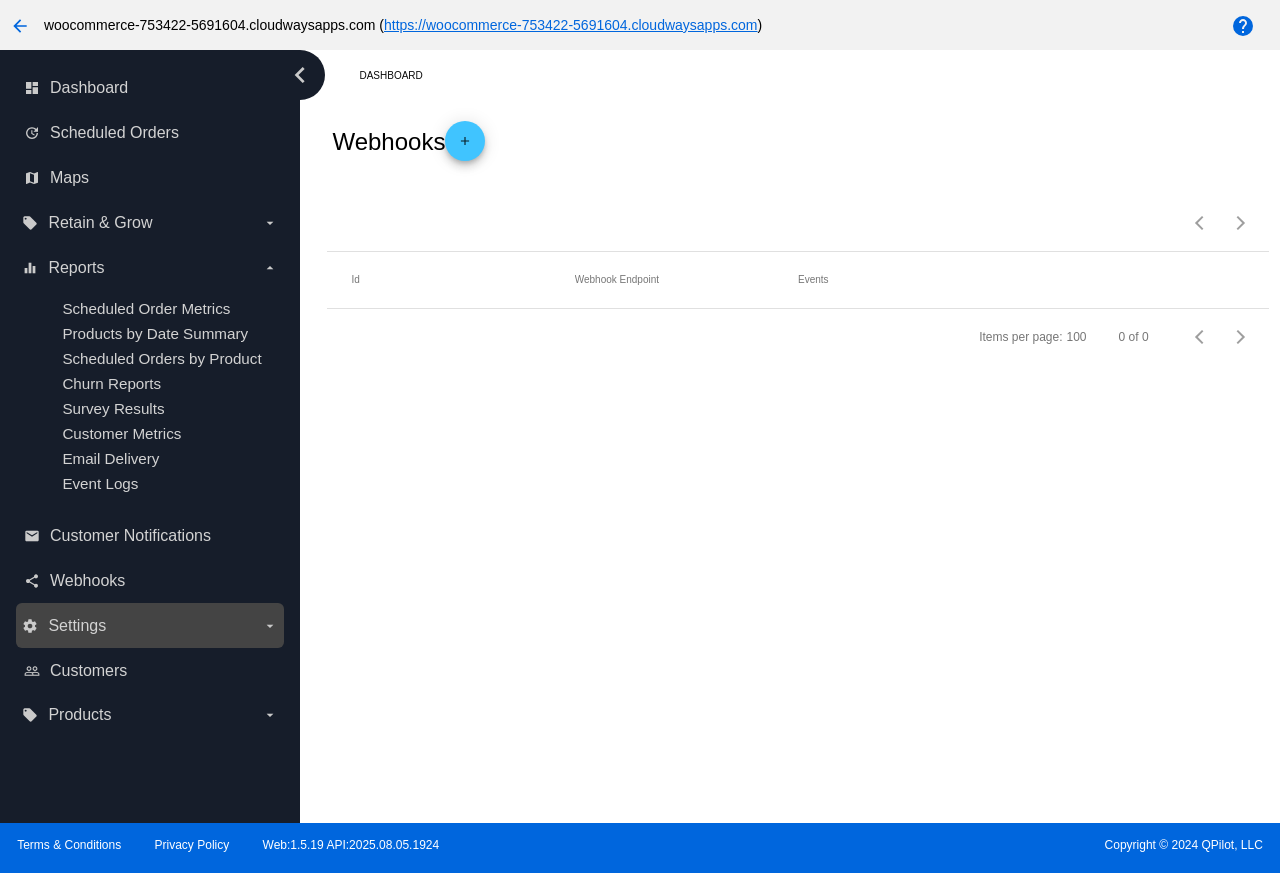 click on "Settings" at bounding box center [77, 626] 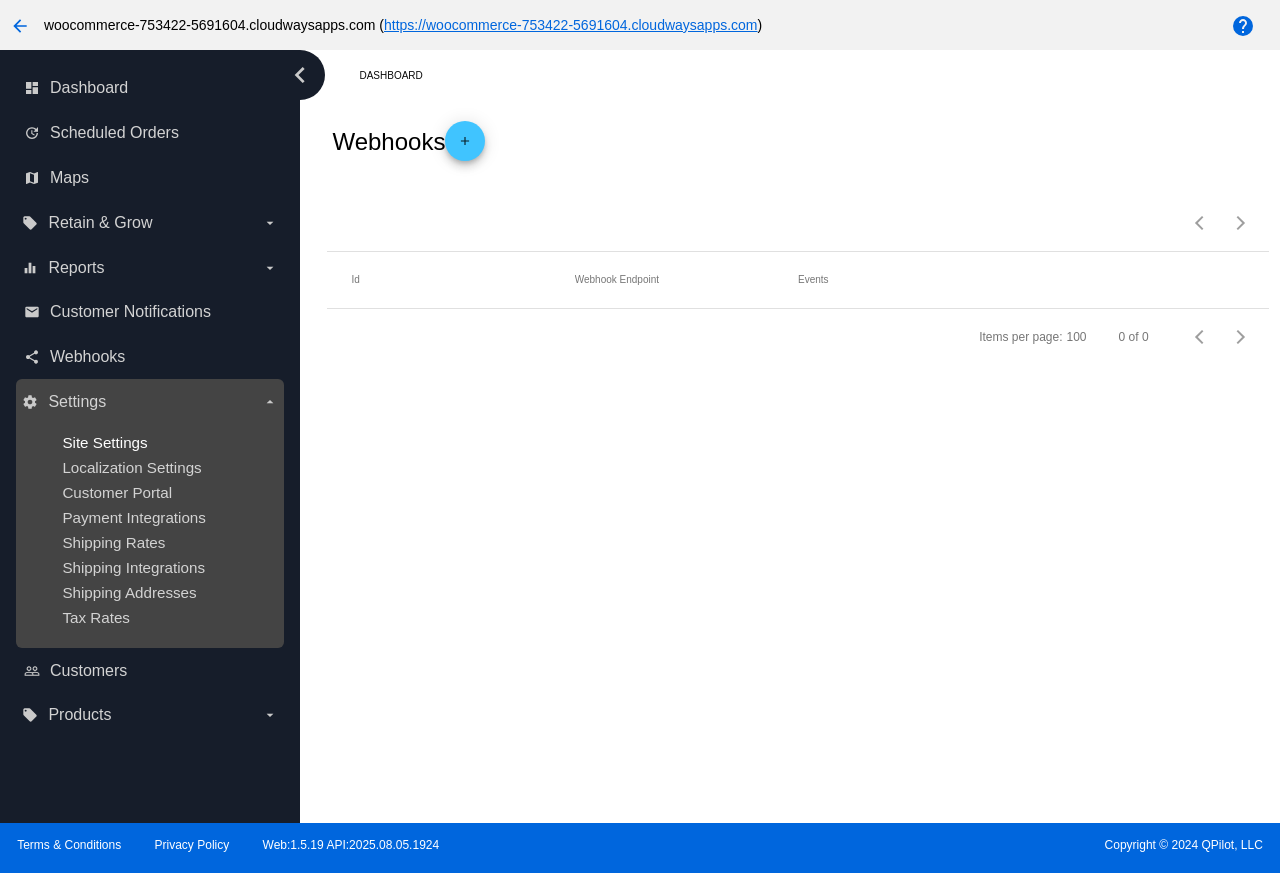 click on "Site Settings" at bounding box center (104, 442) 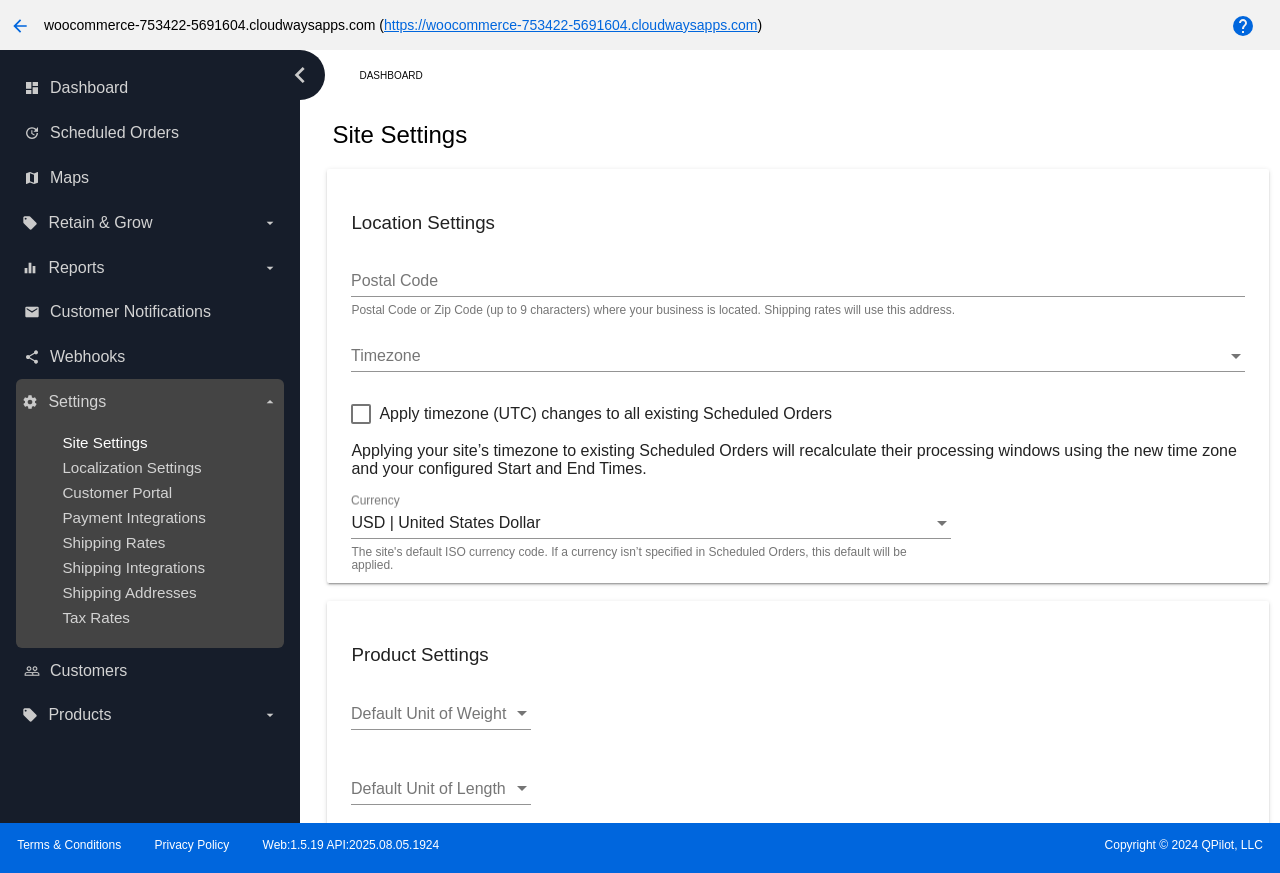 type on "00:00" 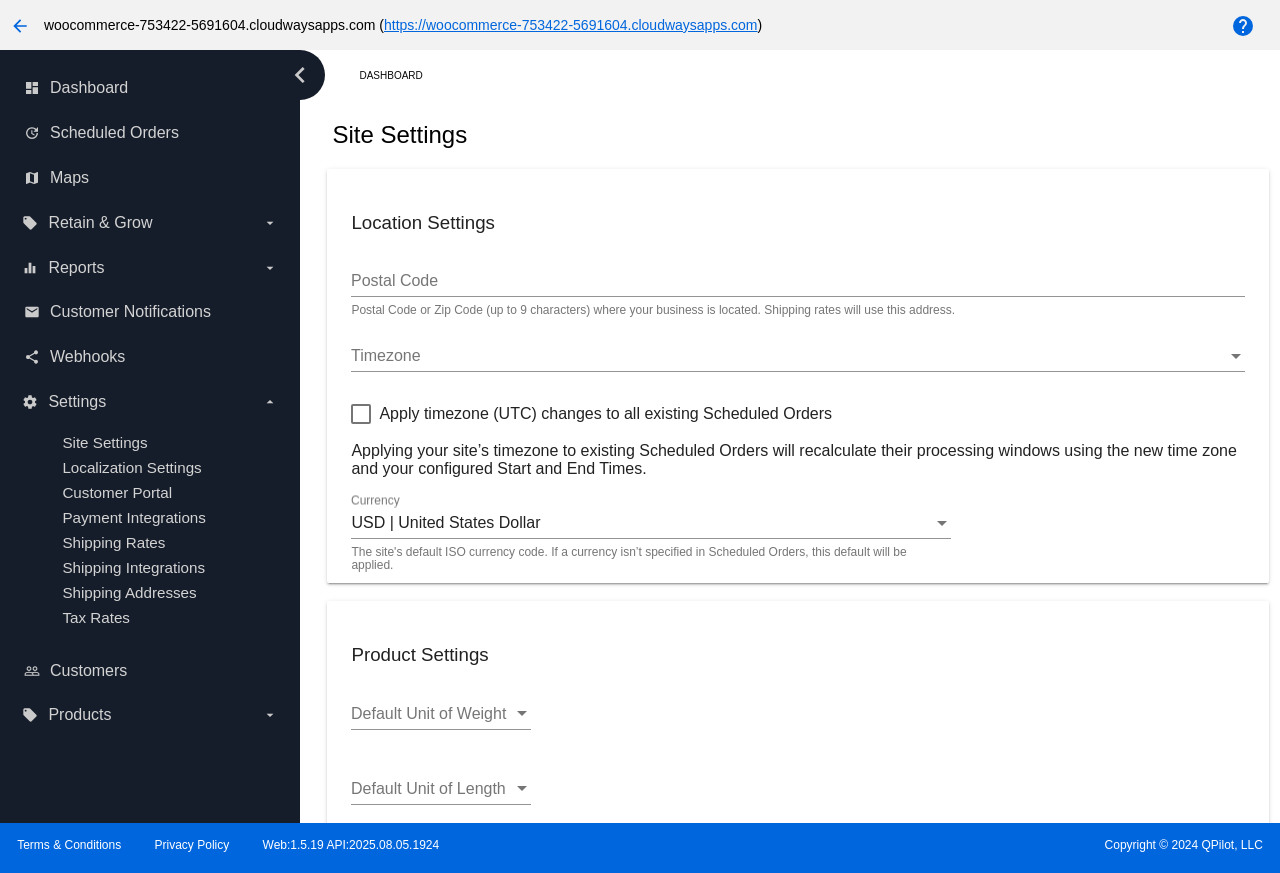 click on "Postal Code Postal Code or Zip Code (up to 9 characters) where your business is located. Shipping rates will use this address.
Timezone
Timezone
Apply timezone (UTC) changes to all existing Scheduled Orders
Applying your site’s timezone to existing Scheduled Orders will
recalculate their processing windows using the new time zone and your
configured Start and End Times.
USD | United States Dollar
Currency The site's default ISO currency code. If a currency isn’t specified
in Scheduled Orders, this default will be applied.
Product Settings" at bounding box center [798, 760] 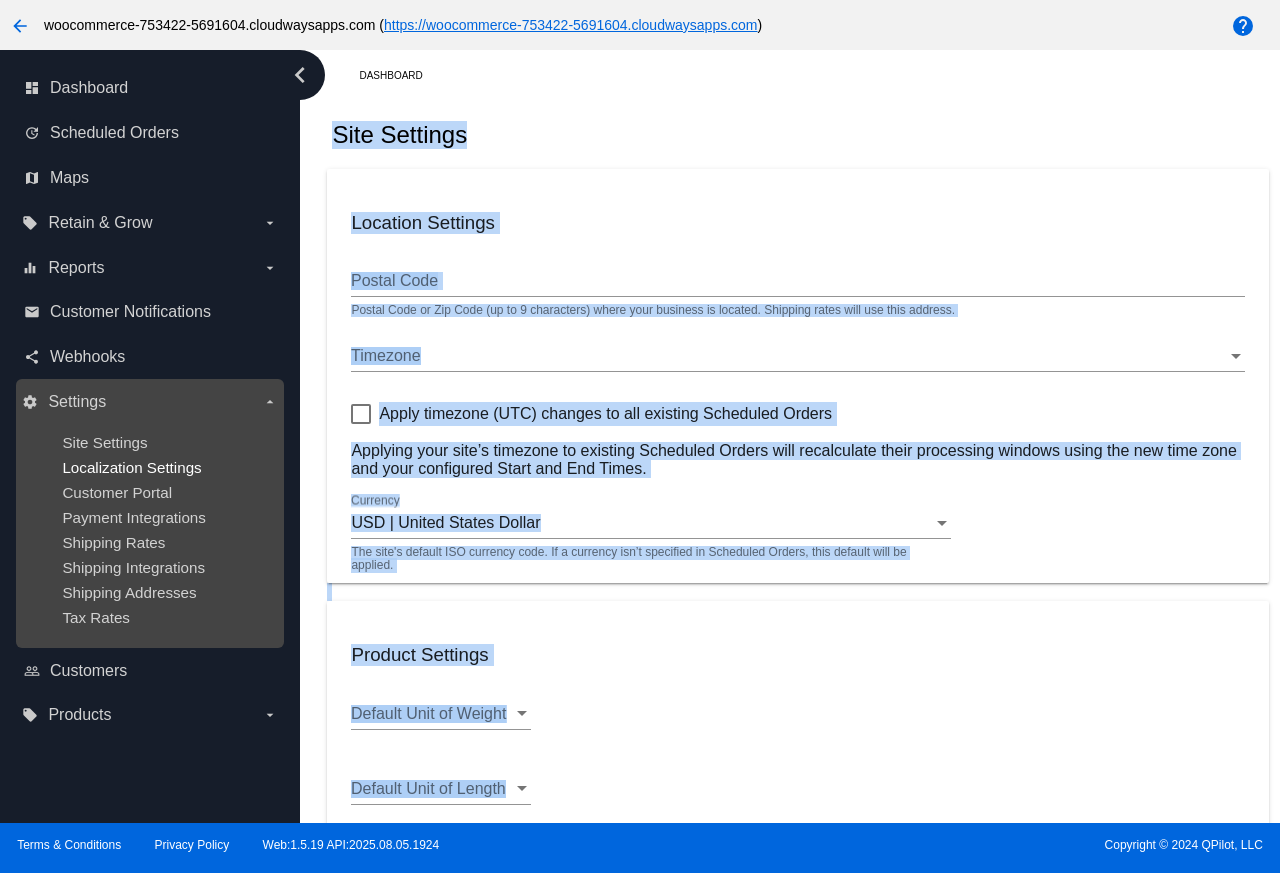 click on "Localization Settings" at bounding box center (131, 467) 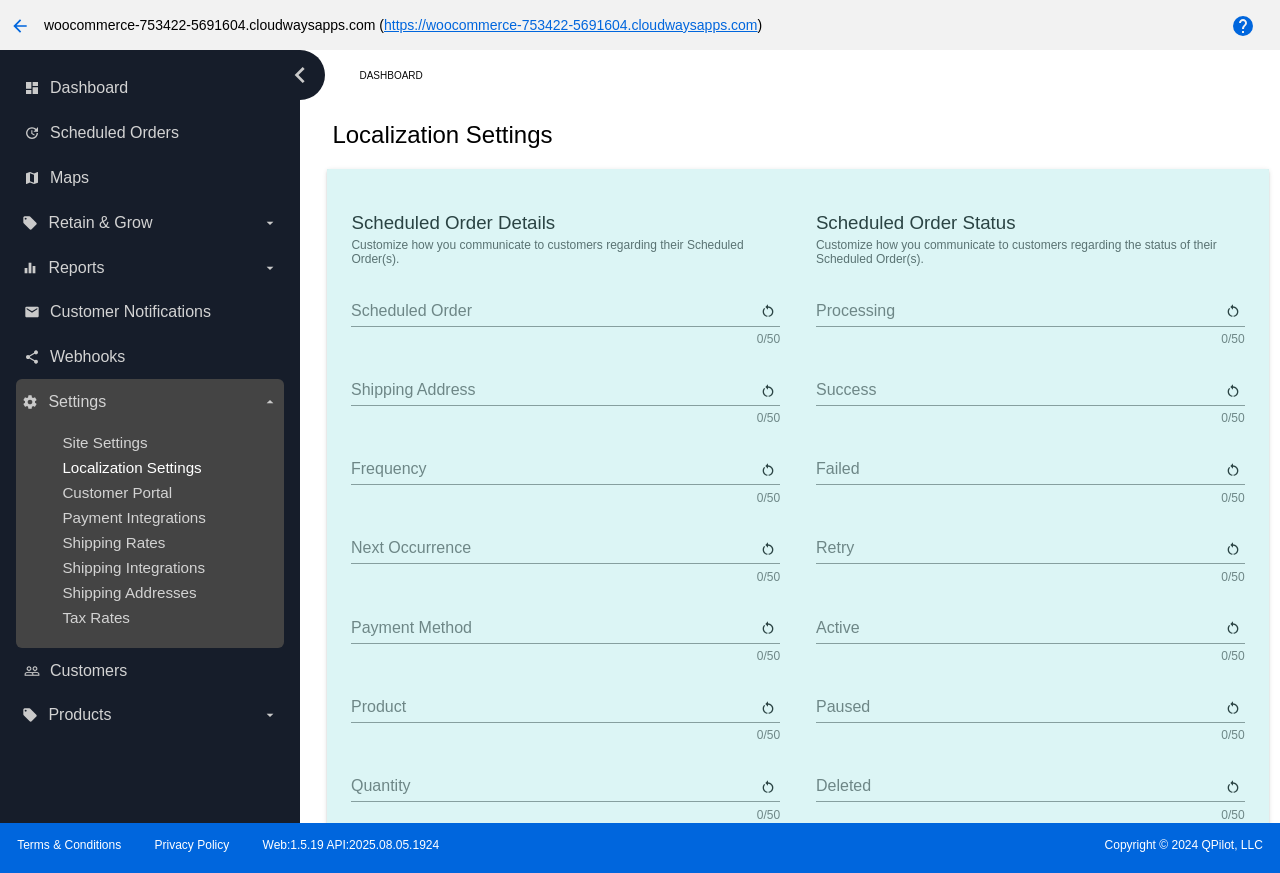 type on "Scheduled Order" 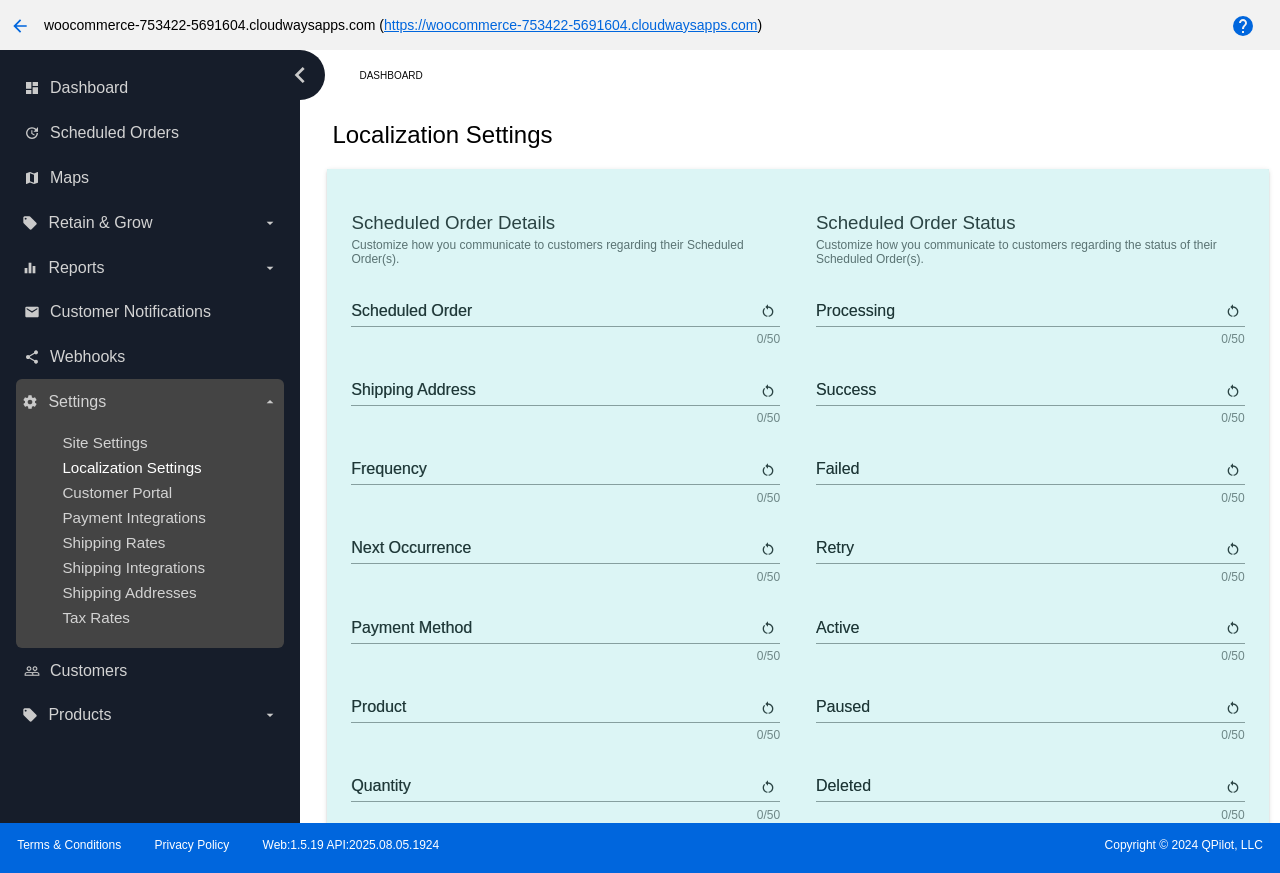 type on "The {frequency_day_number} {frequency_day_suffix} of every month" 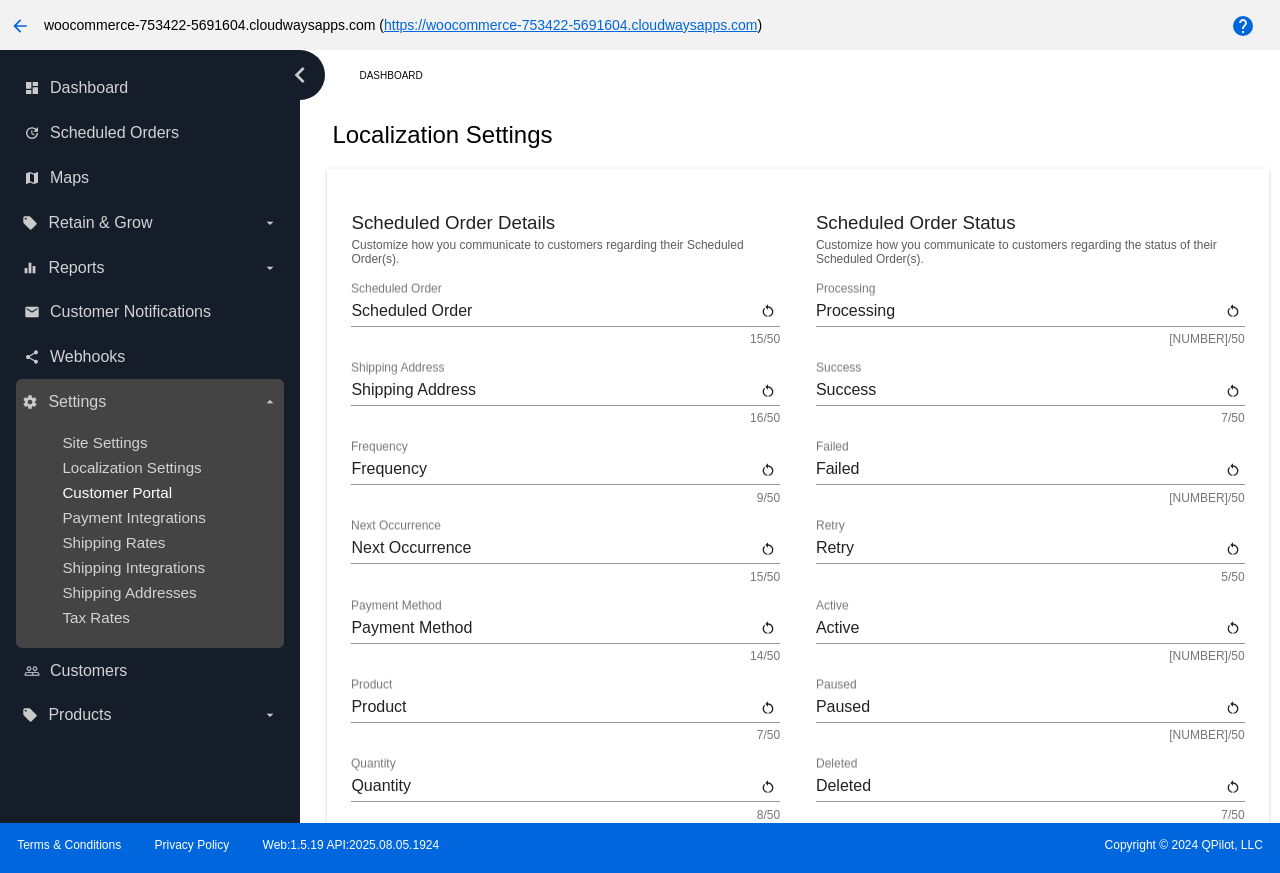 click on "Customer Portal" at bounding box center [117, 492] 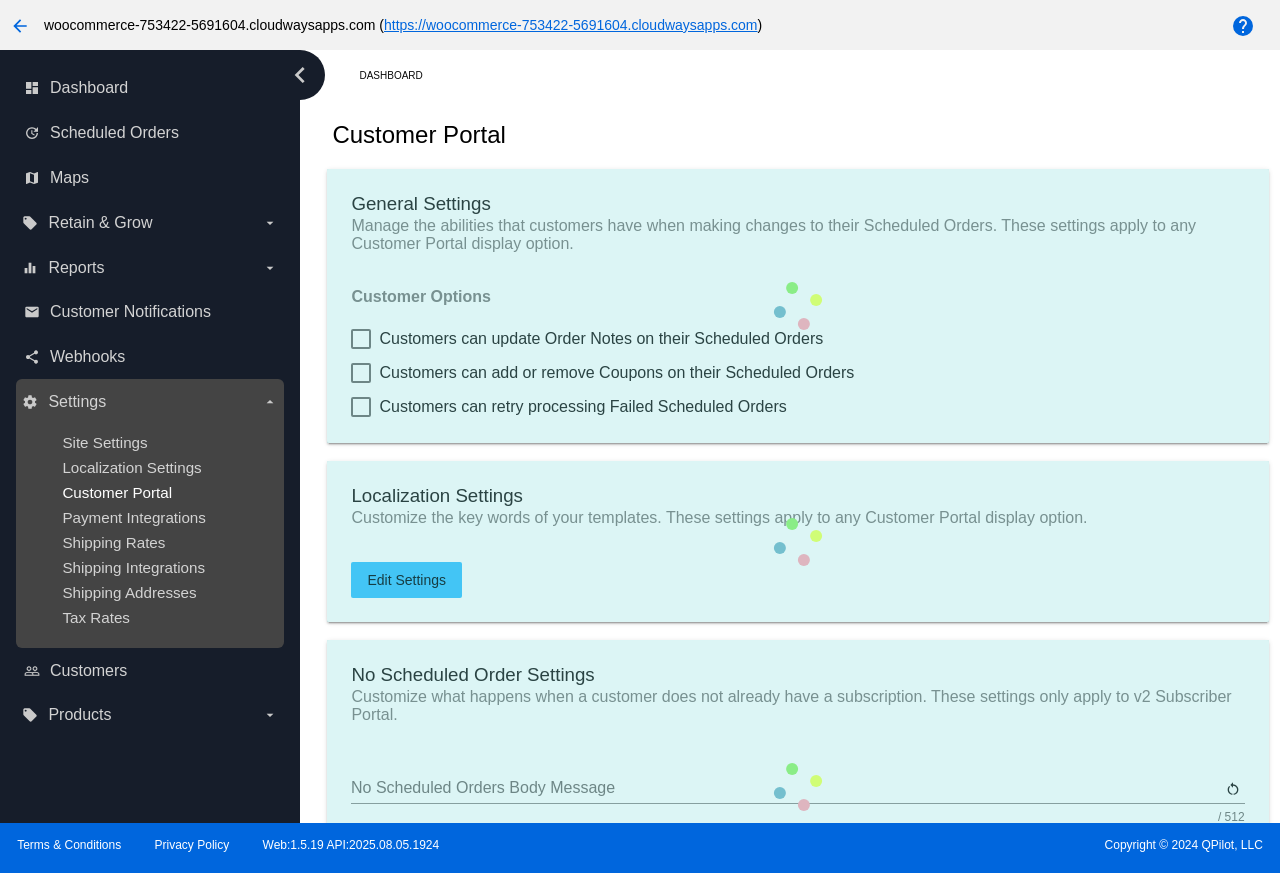 type on "Create a Subscription" 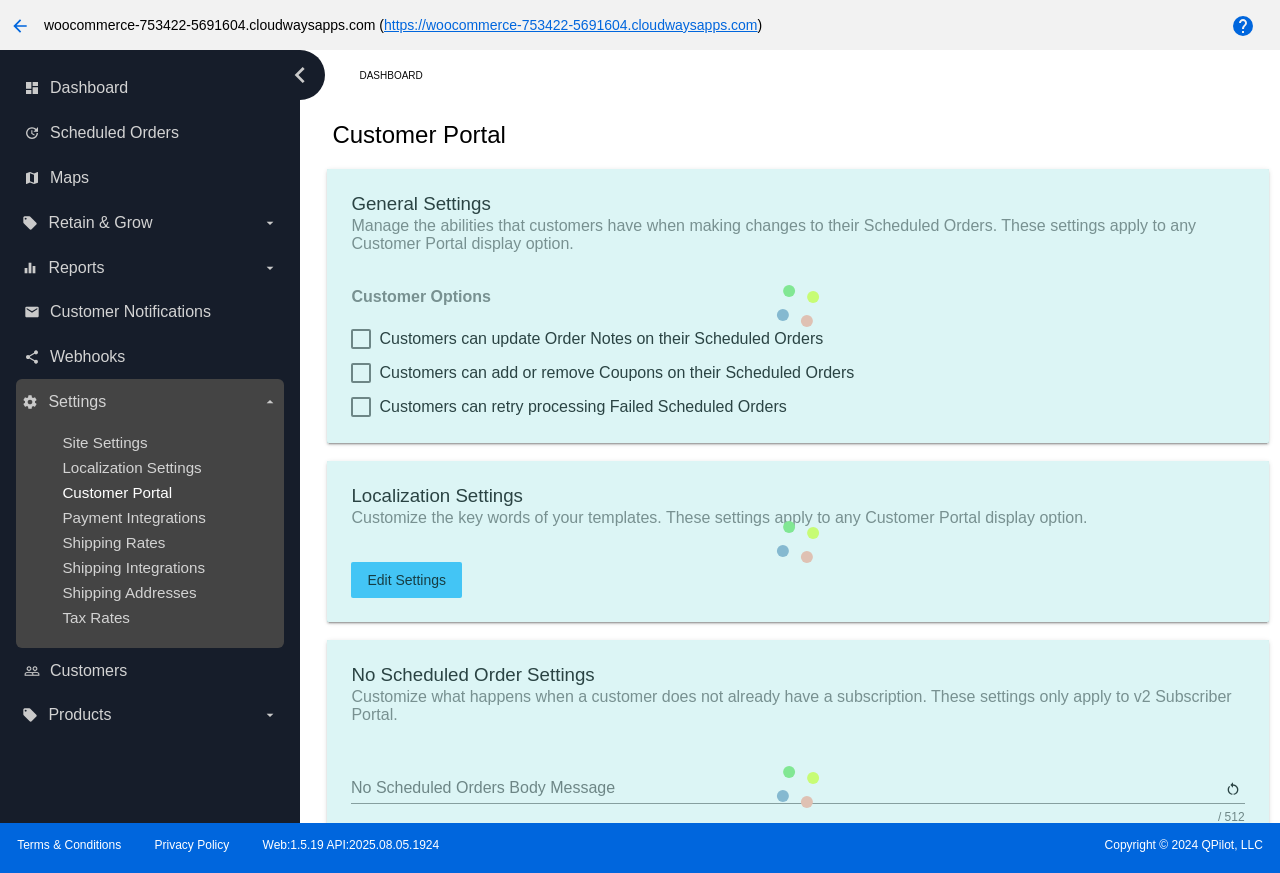 type on "https://woocommerce-753422-5691604.cloudwaysapps.com//my-account/scheduled-orders//?action=create-scheduled-order&customer=[CUSTOMER_ID_VALUE_TO_REPLACE]" 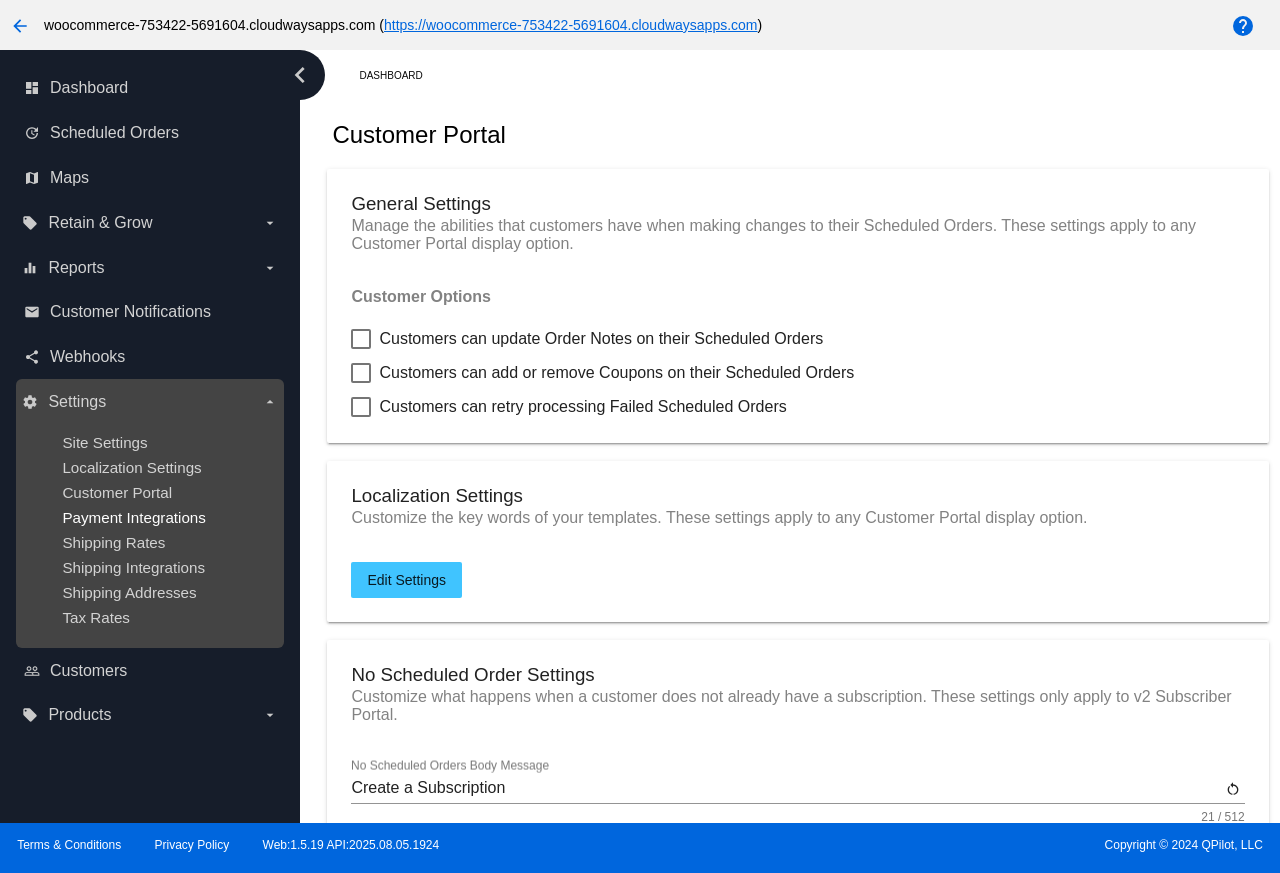 click on "Payment Integrations" at bounding box center [134, 517] 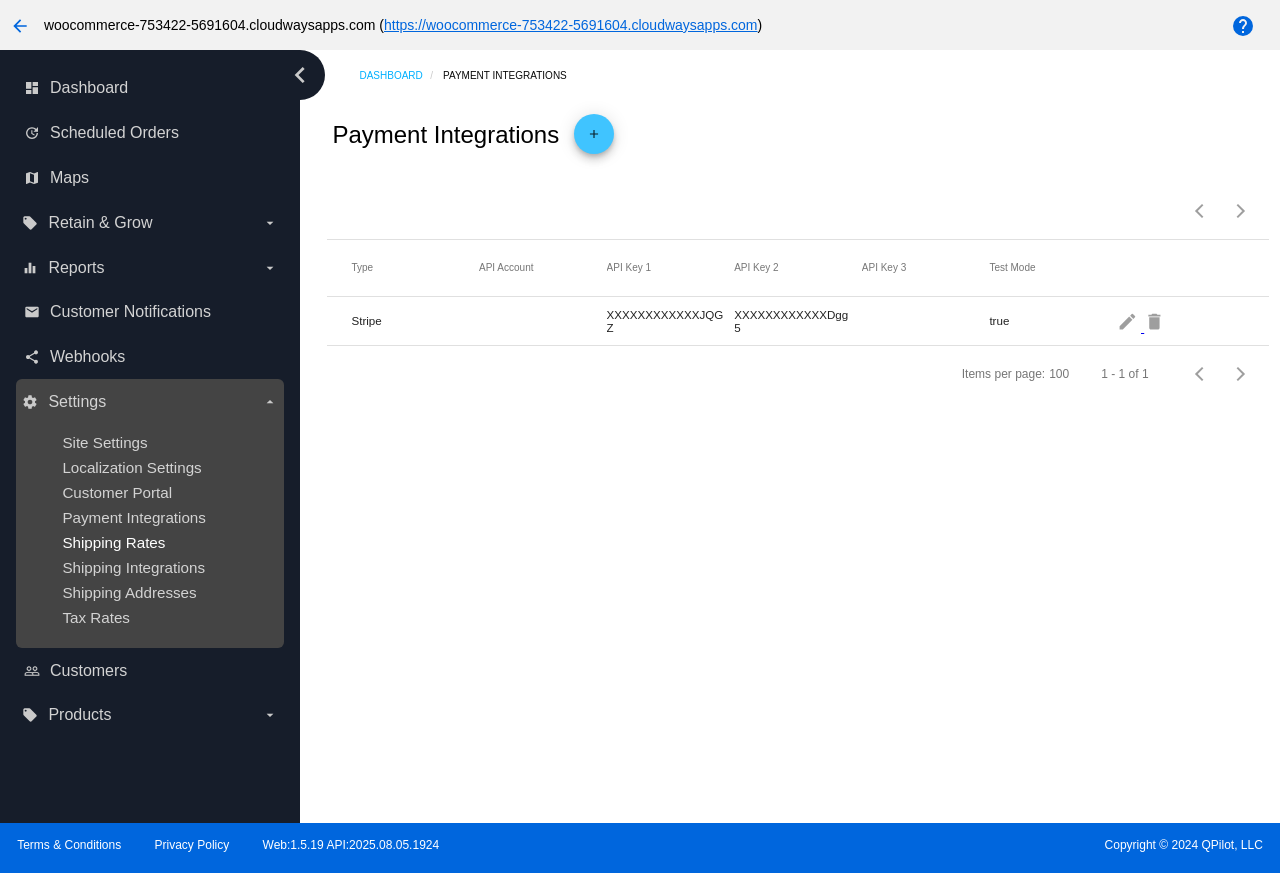 click on "Shipping Rates" at bounding box center [113, 542] 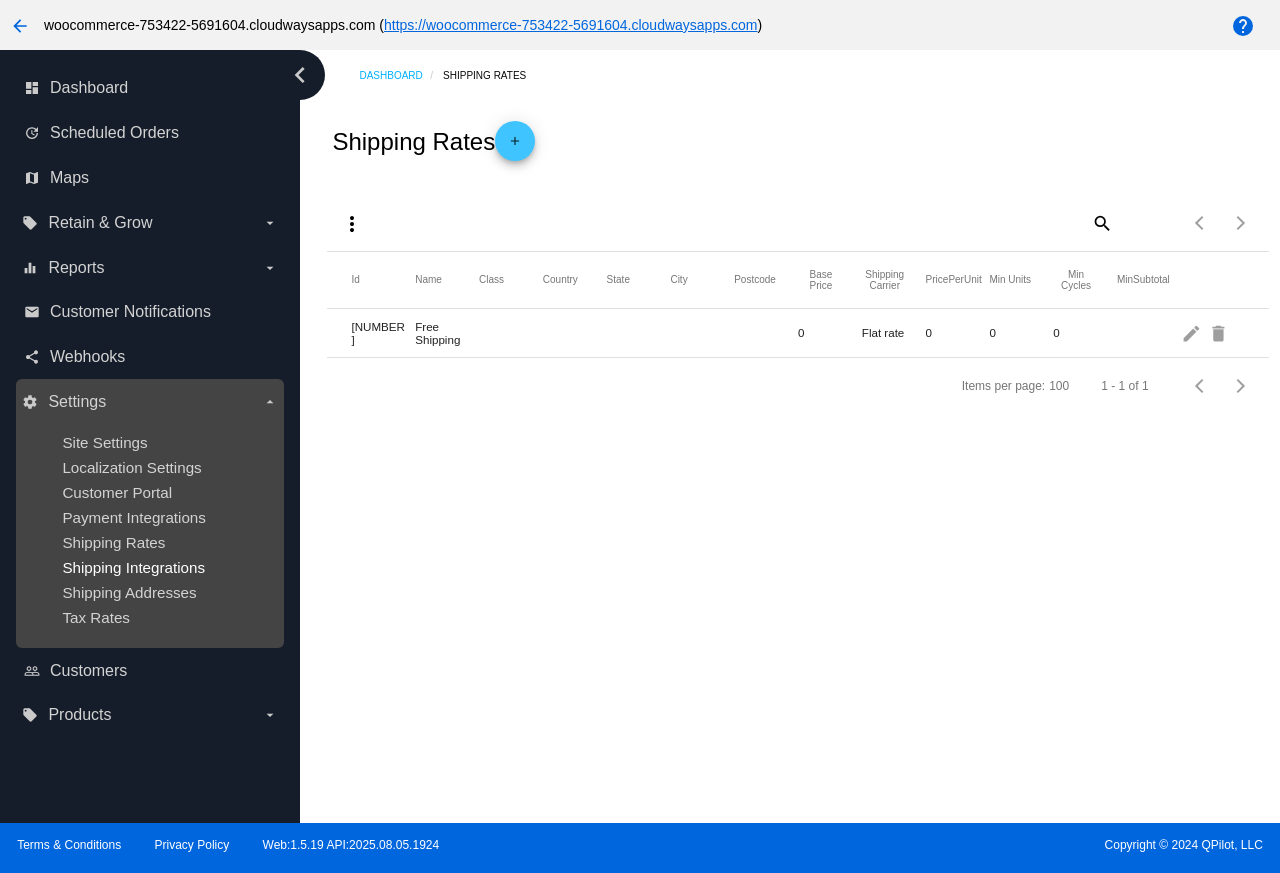 click on "Shipping Integrations" at bounding box center (133, 567) 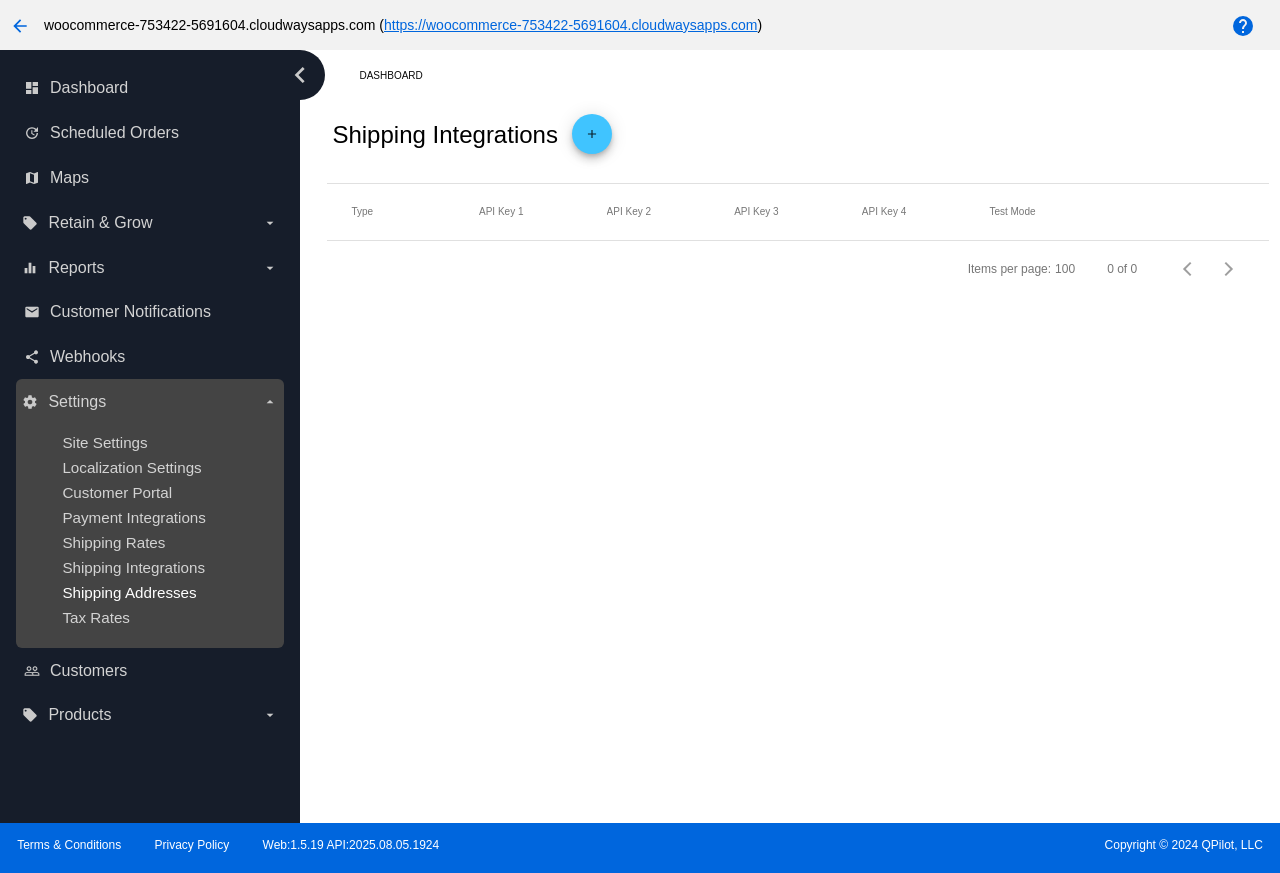 click on "Shipping Addresses" at bounding box center (129, 592) 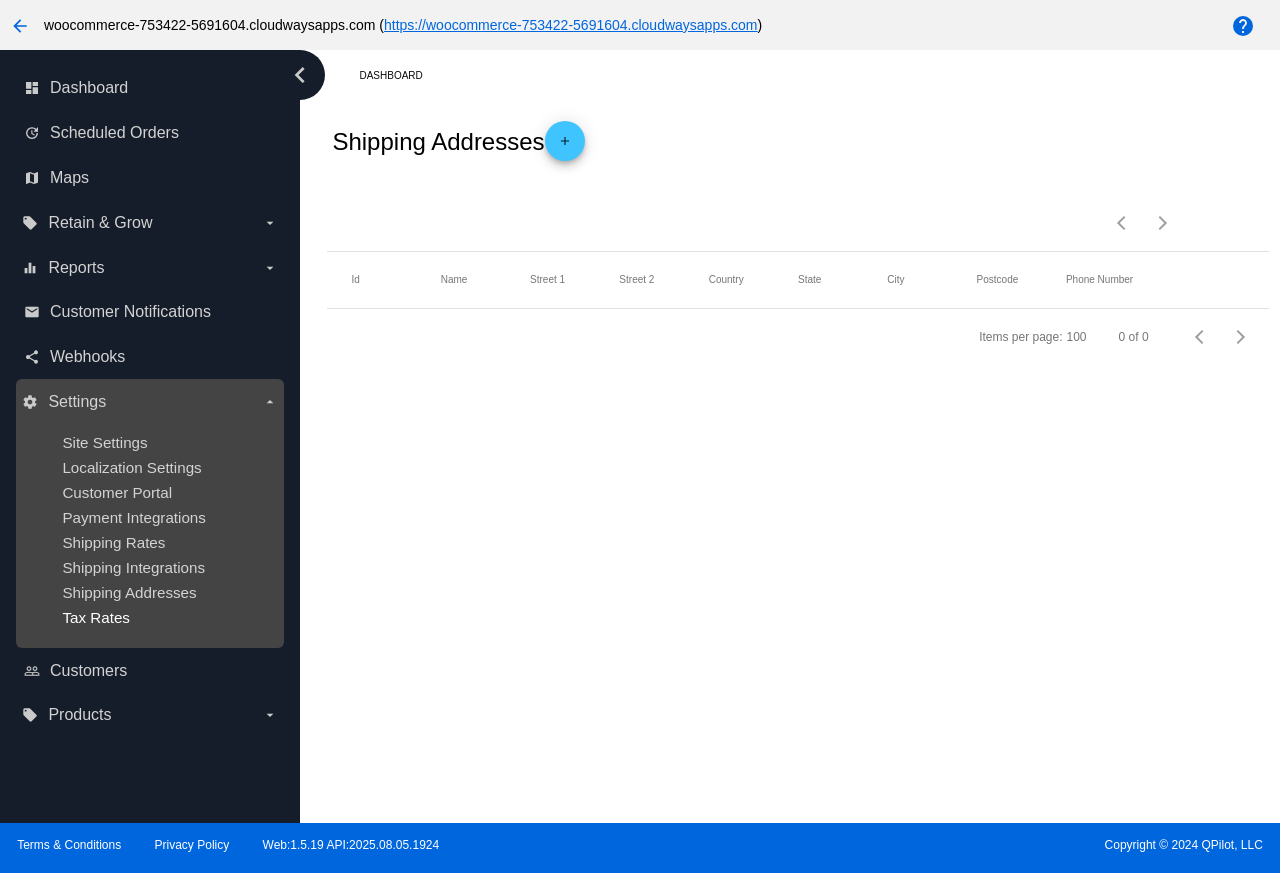 click on "Tax Rates" at bounding box center [96, 617] 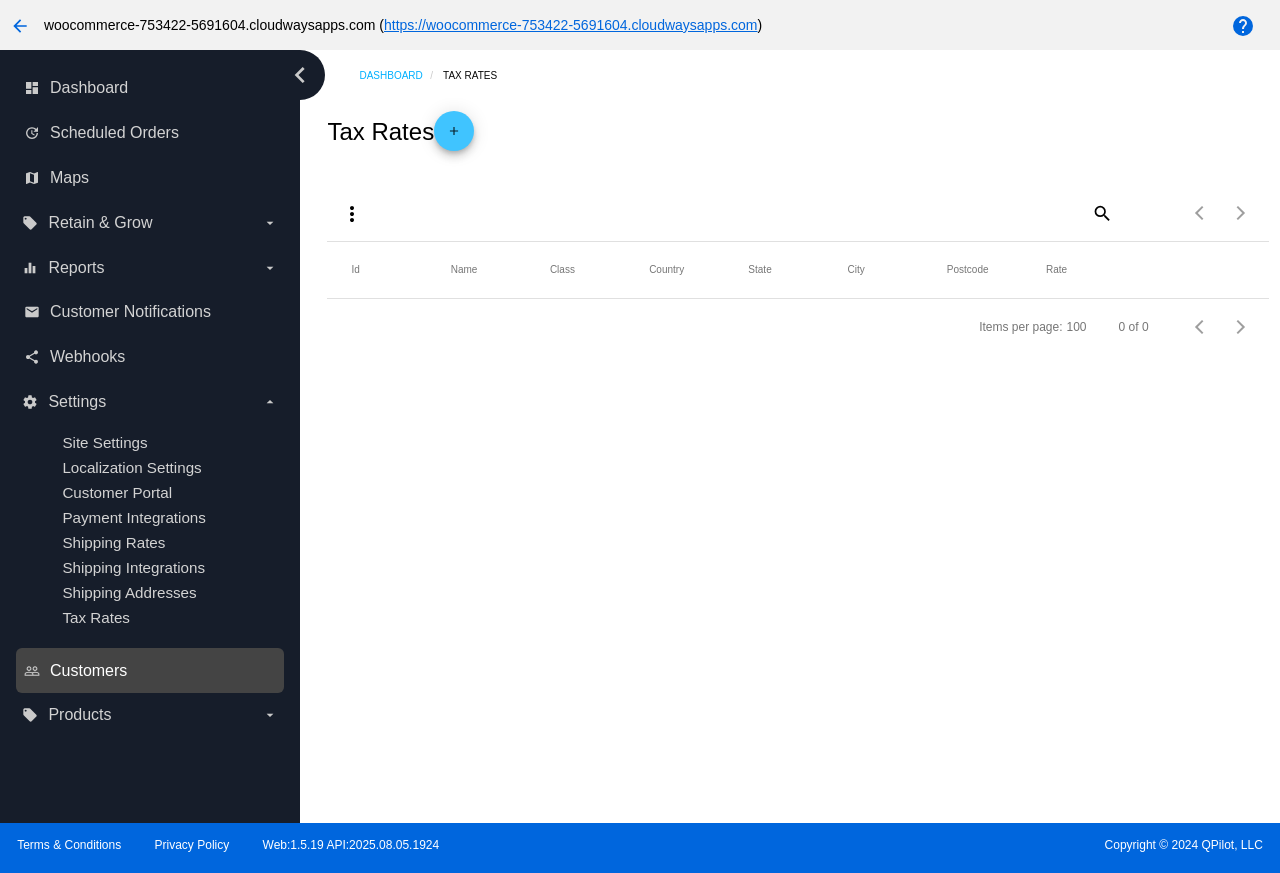 click on "Customers" at bounding box center [88, 671] 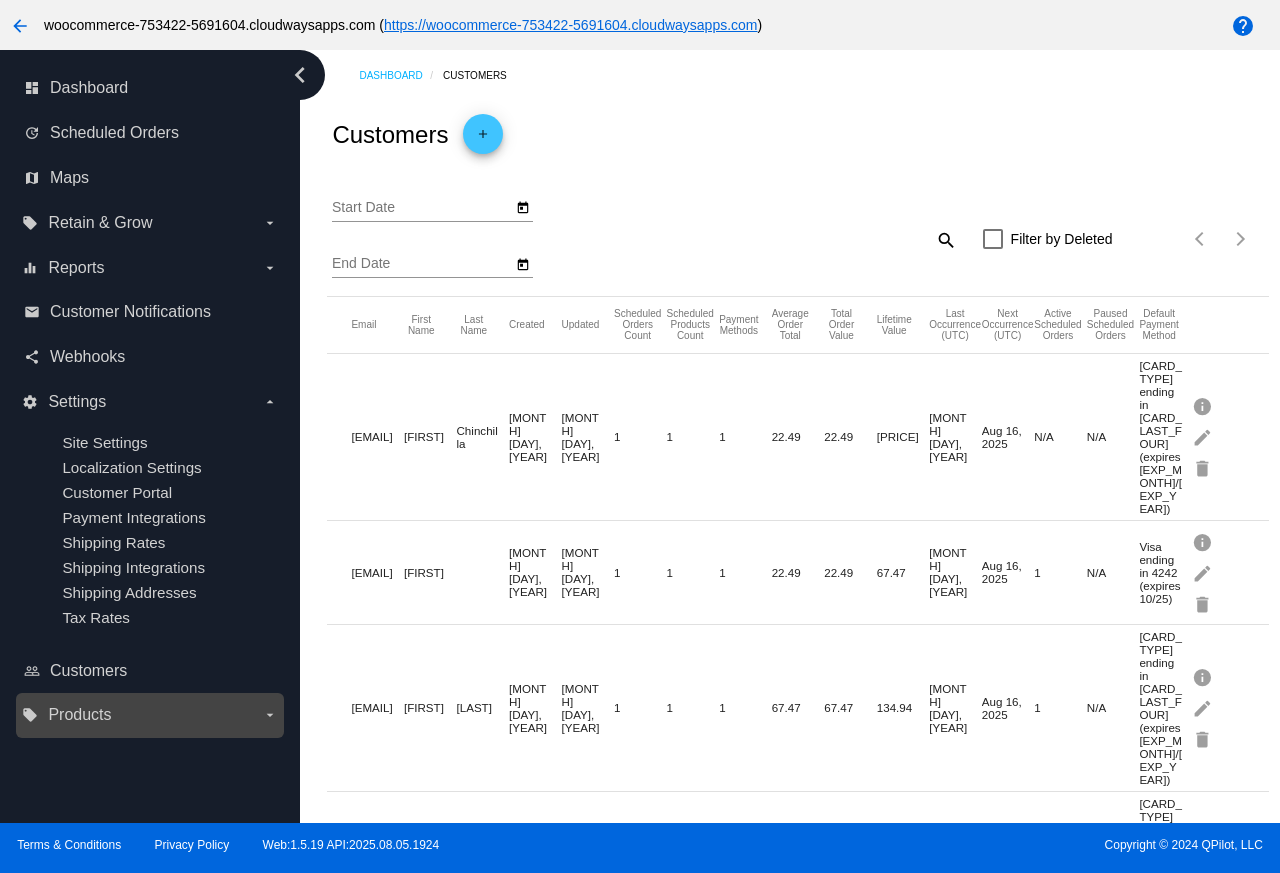 click on "Products" at bounding box center (79, 715) 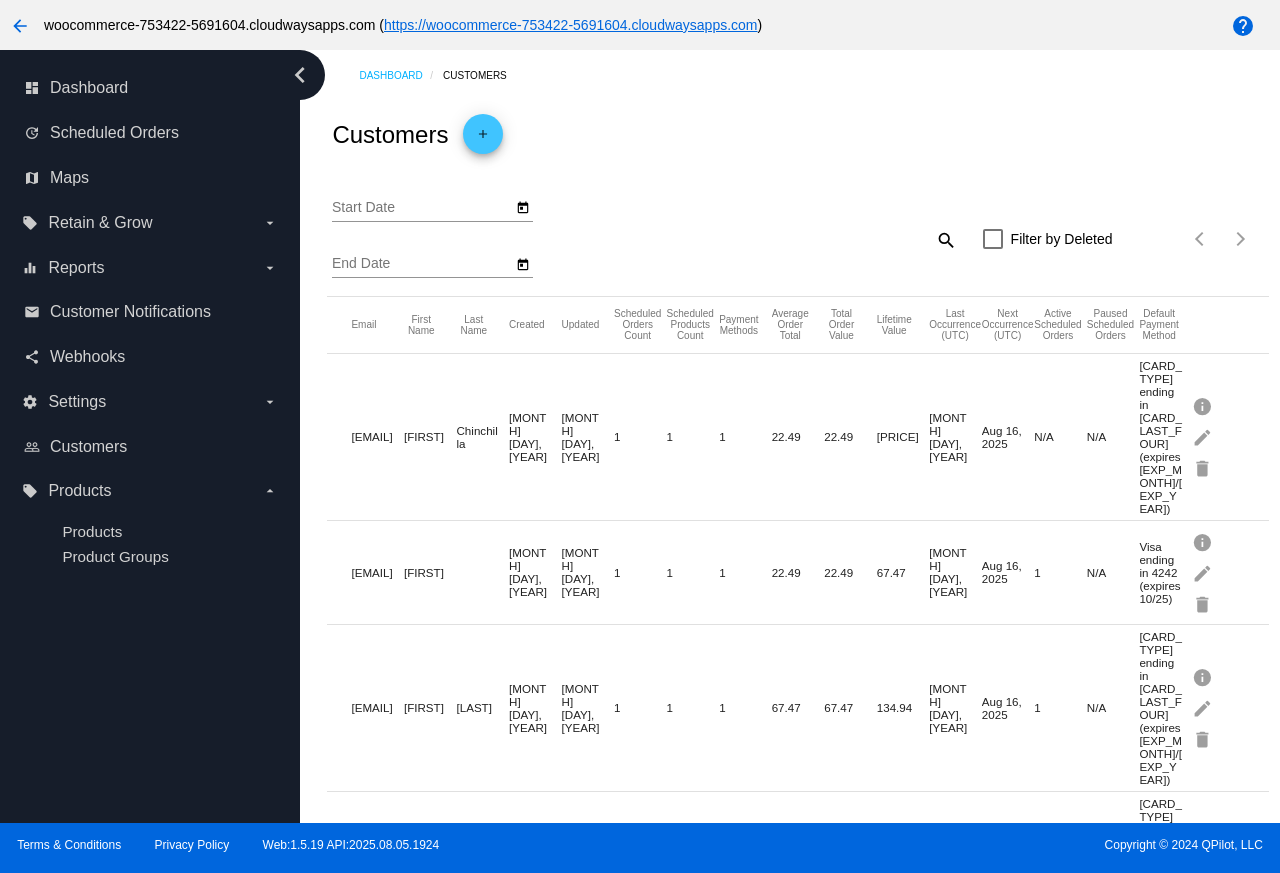click on "info
edit
delete" 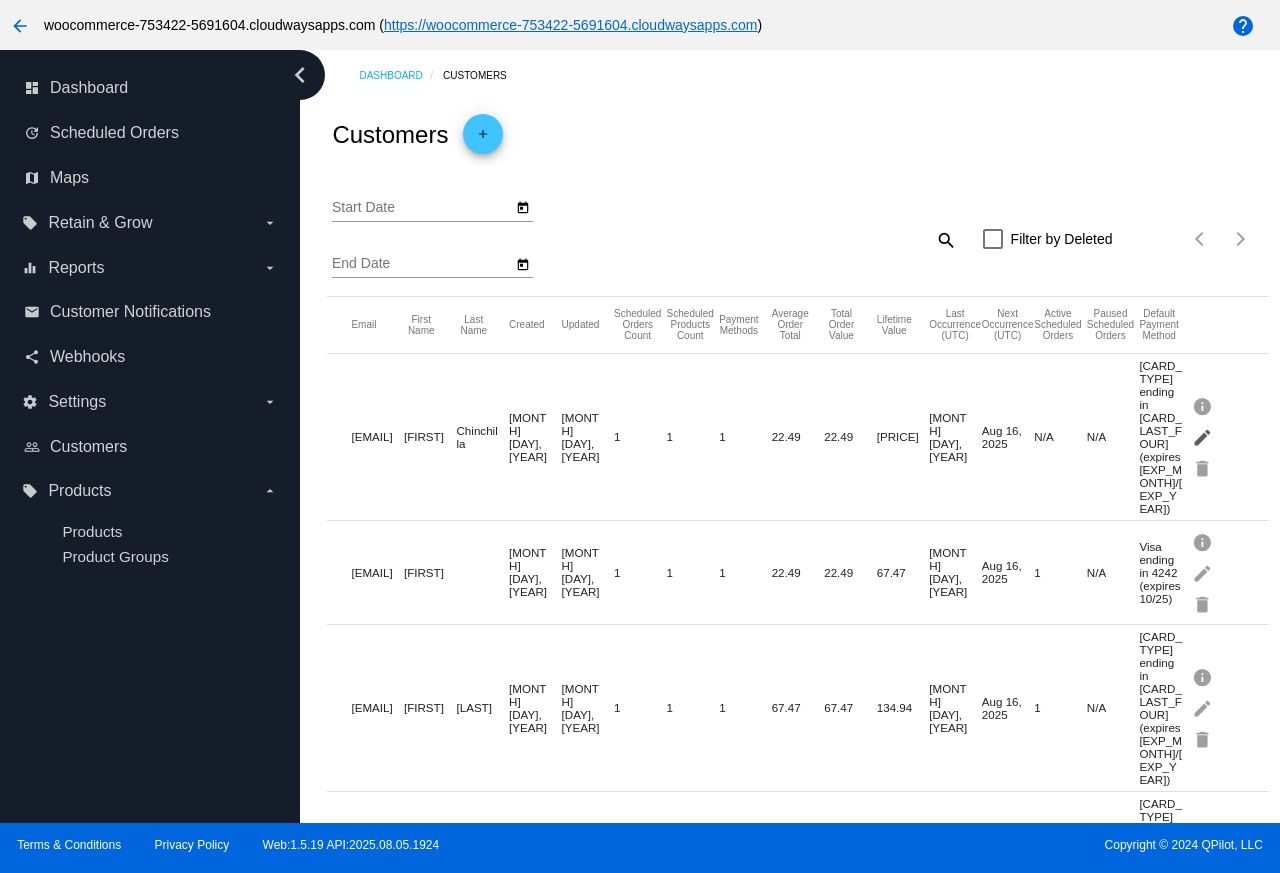 click on "edit" 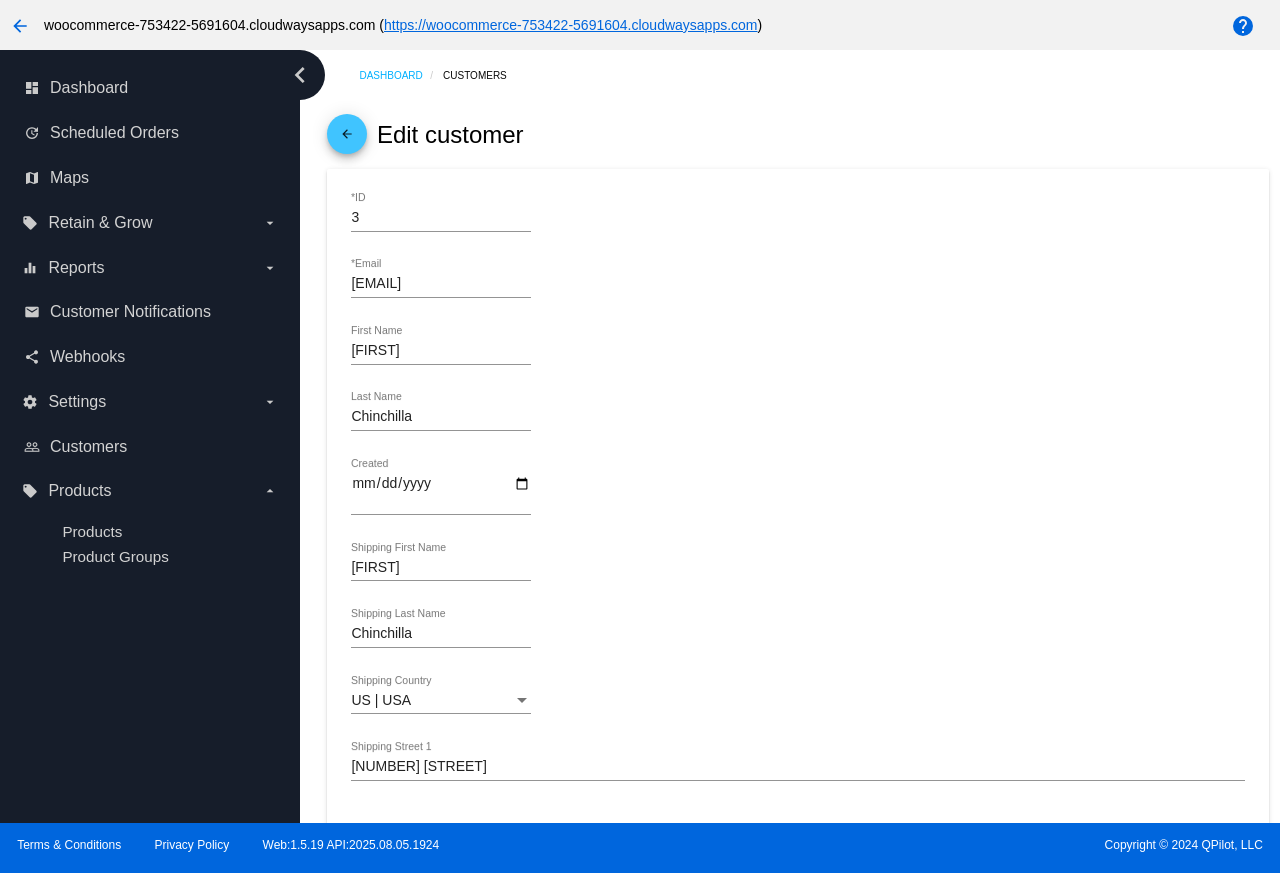 drag, startPoint x: 1258, startPoint y: -87, endPoint x: 1260, endPoint y: 109, distance: 196.01021 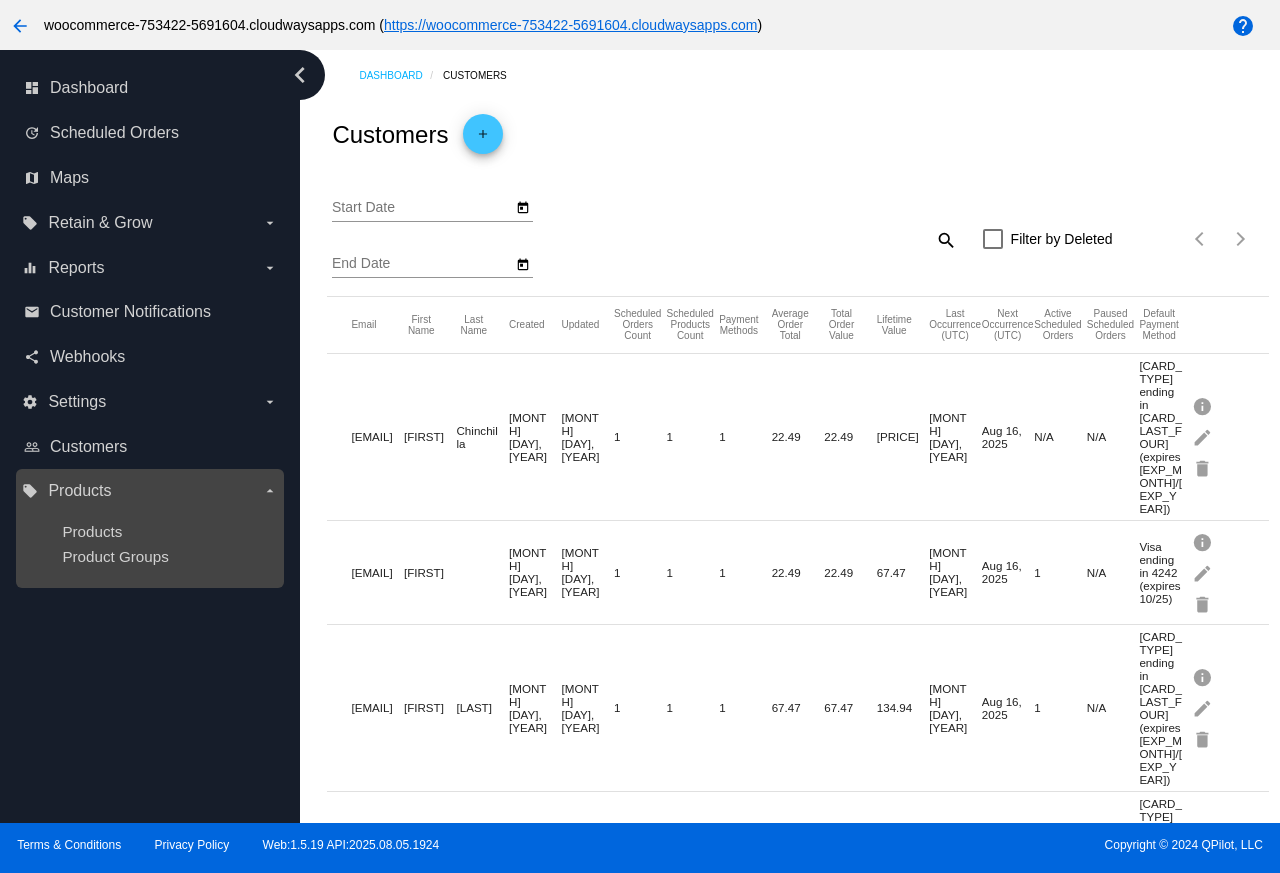click on "Products" at bounding box center [79, 491] 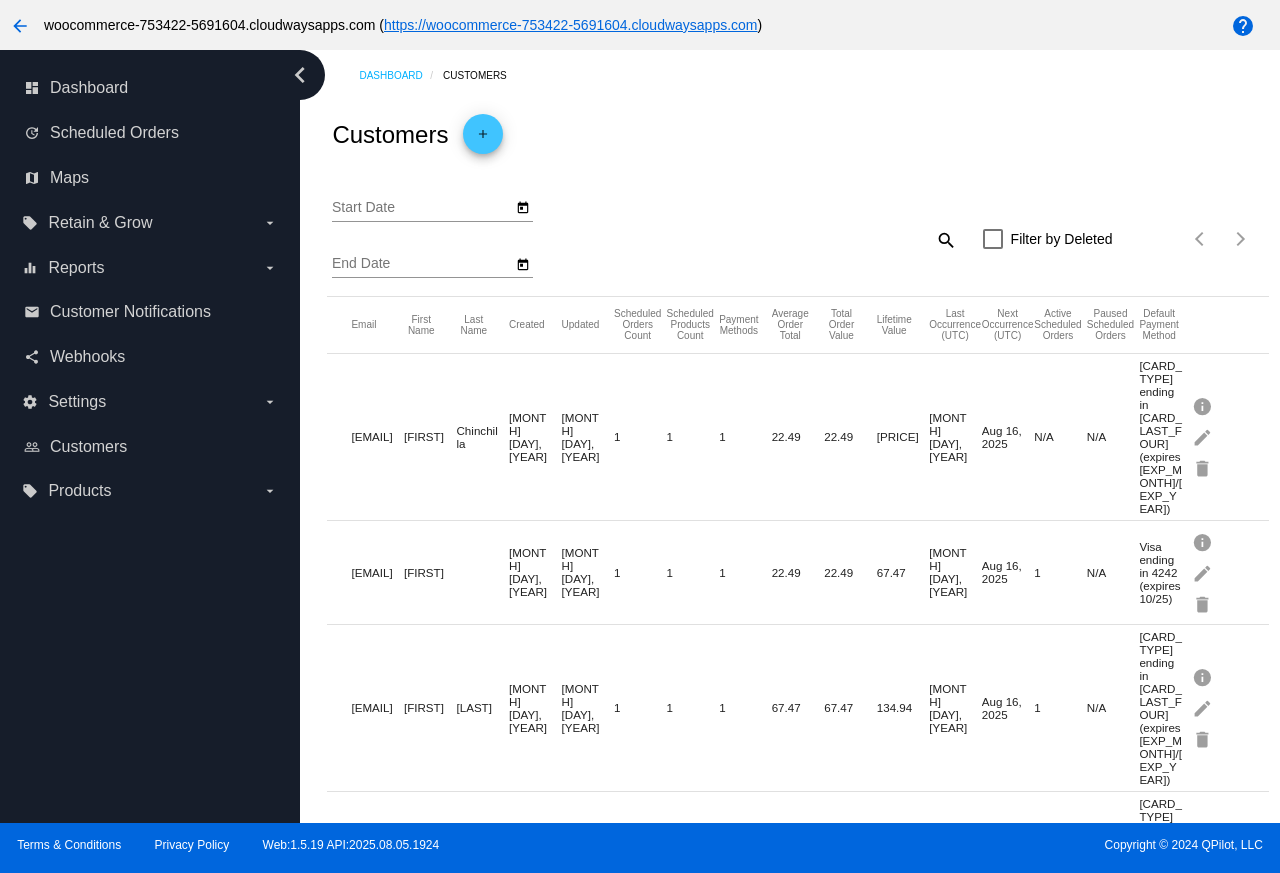 click on "chevron_left
dashboard
Dashboard
update
Scheduled Orders
map
Maps
local_offer
Retain & Grow
arrow_drop_down
equalizer
Reports
arrow_drop_down
email
Customer Notifications
share Webhooks" at bounding box center (150, 436) 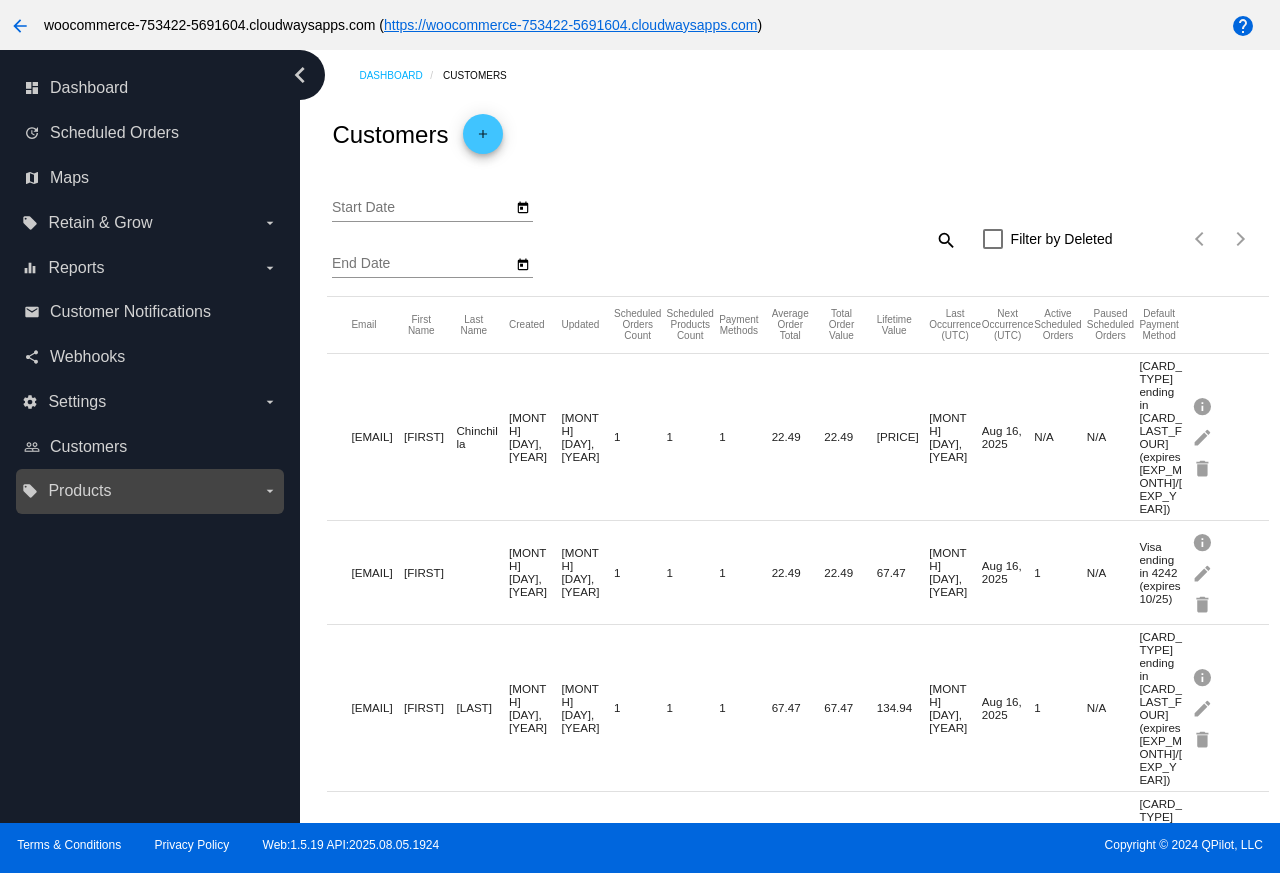 click on "arrow_drop_down" at bounding box center (270, 491) 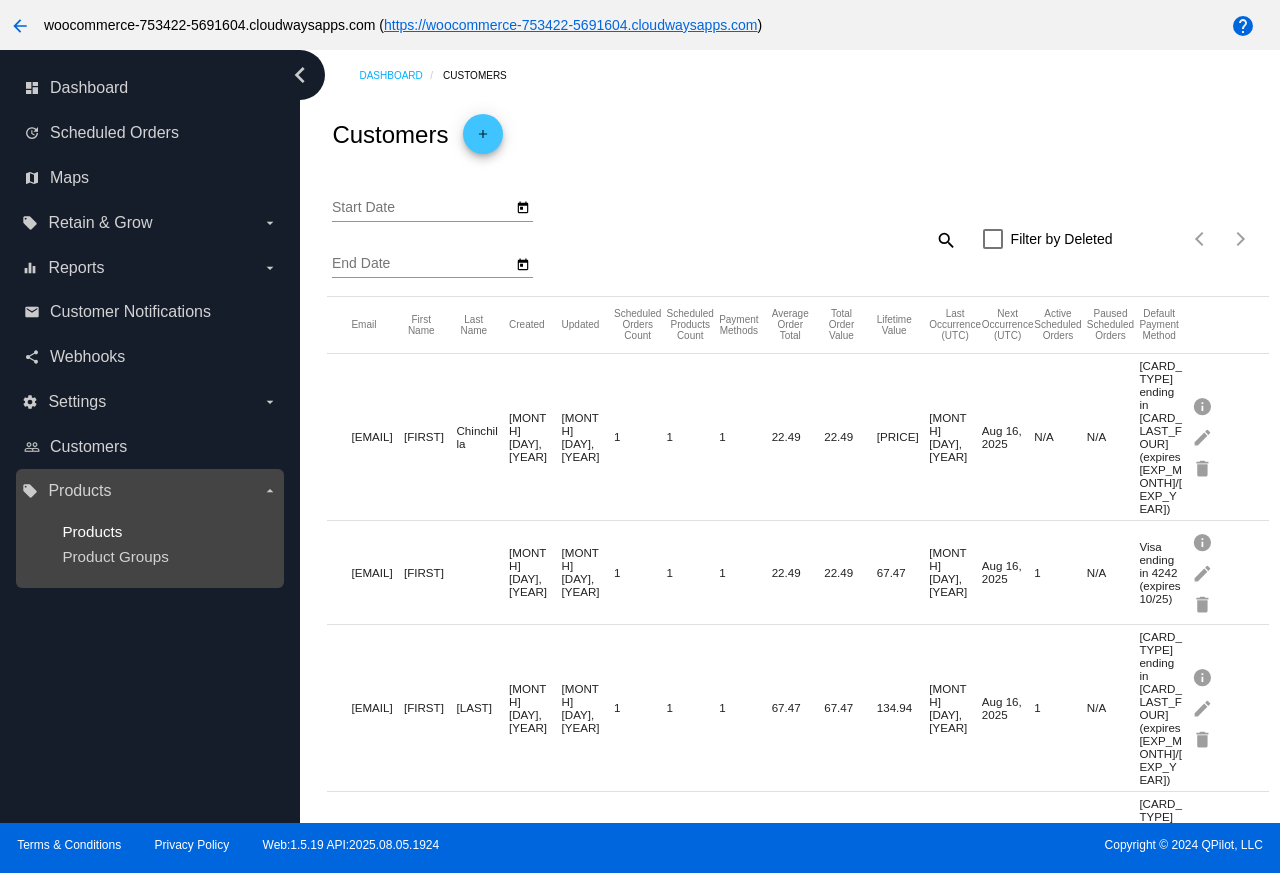 click on "Products" at bounding box center [92, 531] 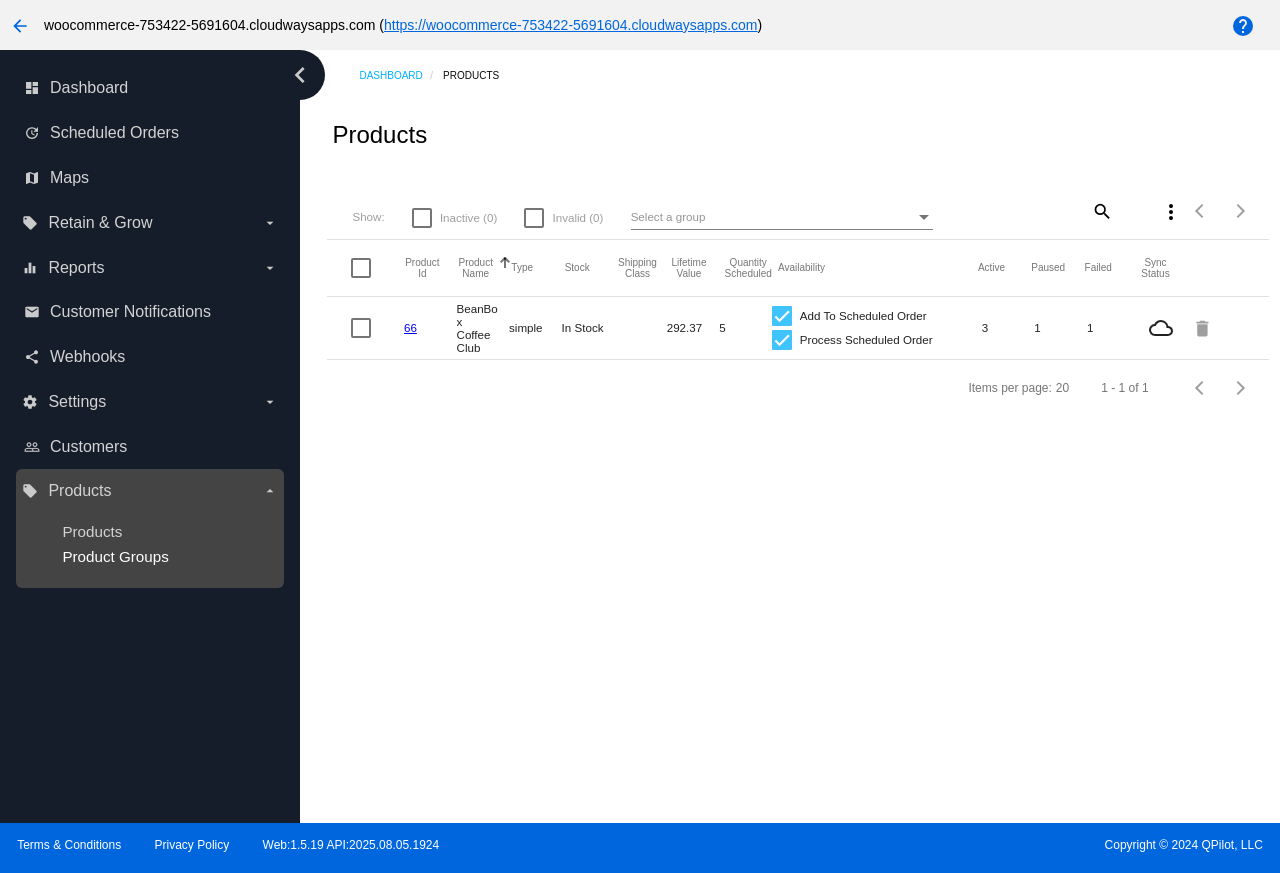 click on "Product Groups" at bounding box center (115, 556) 